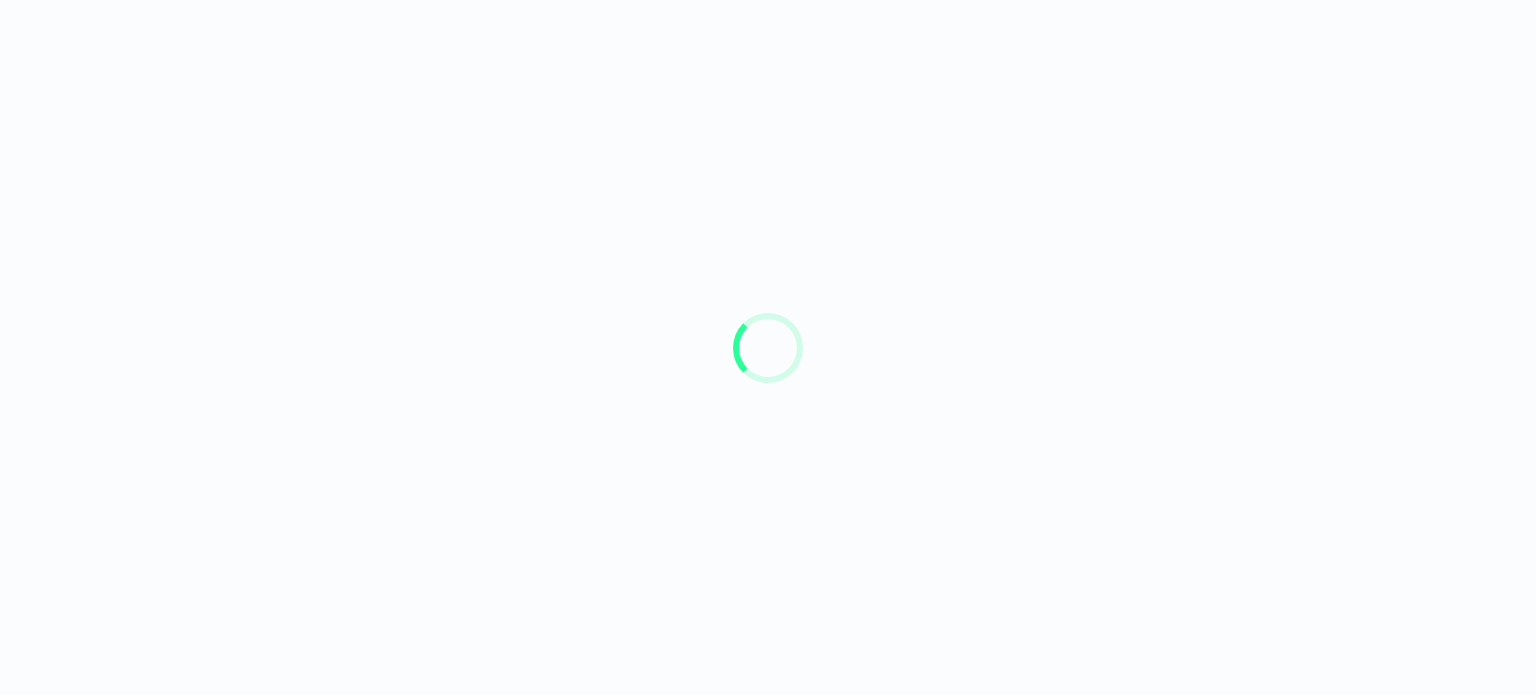 scroll, scrollTop: 0, scrollLeft: 0, axis: both 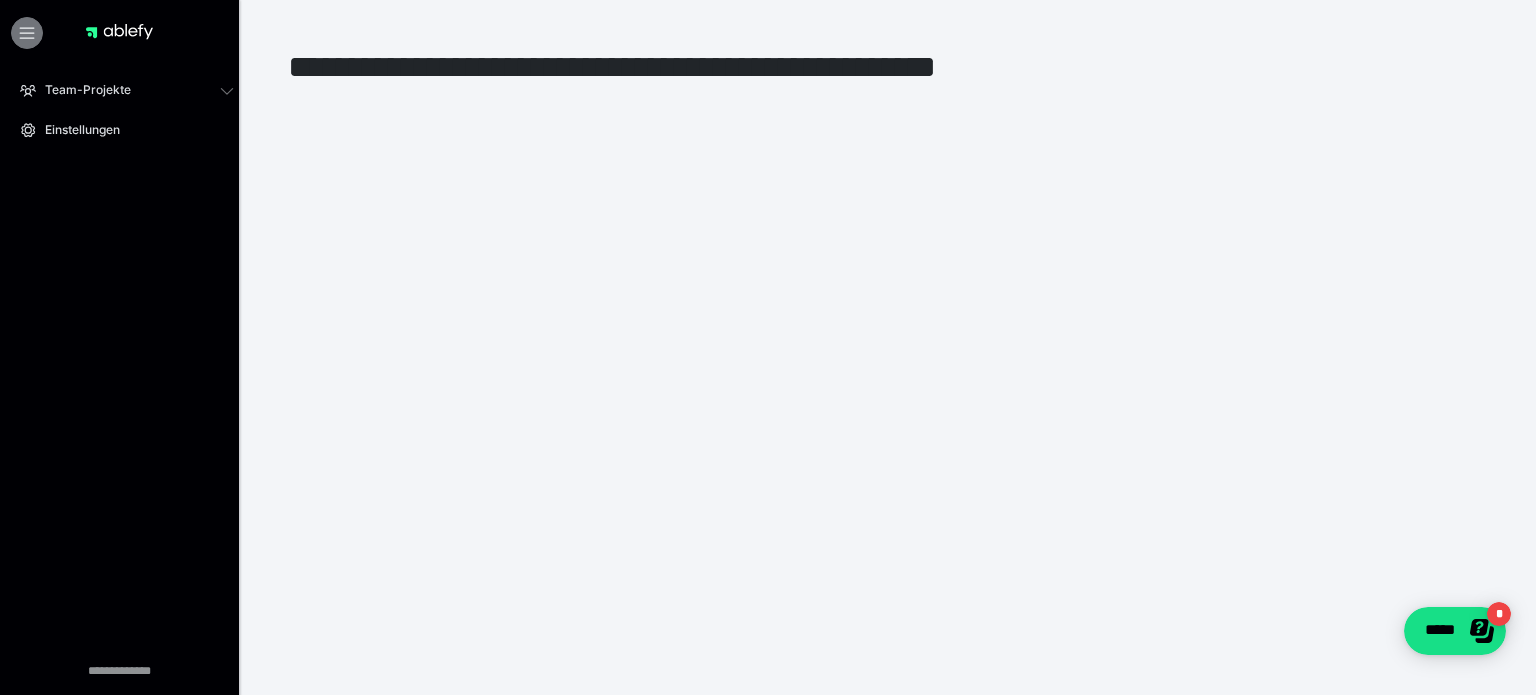 click at bounding box center (27, 33) 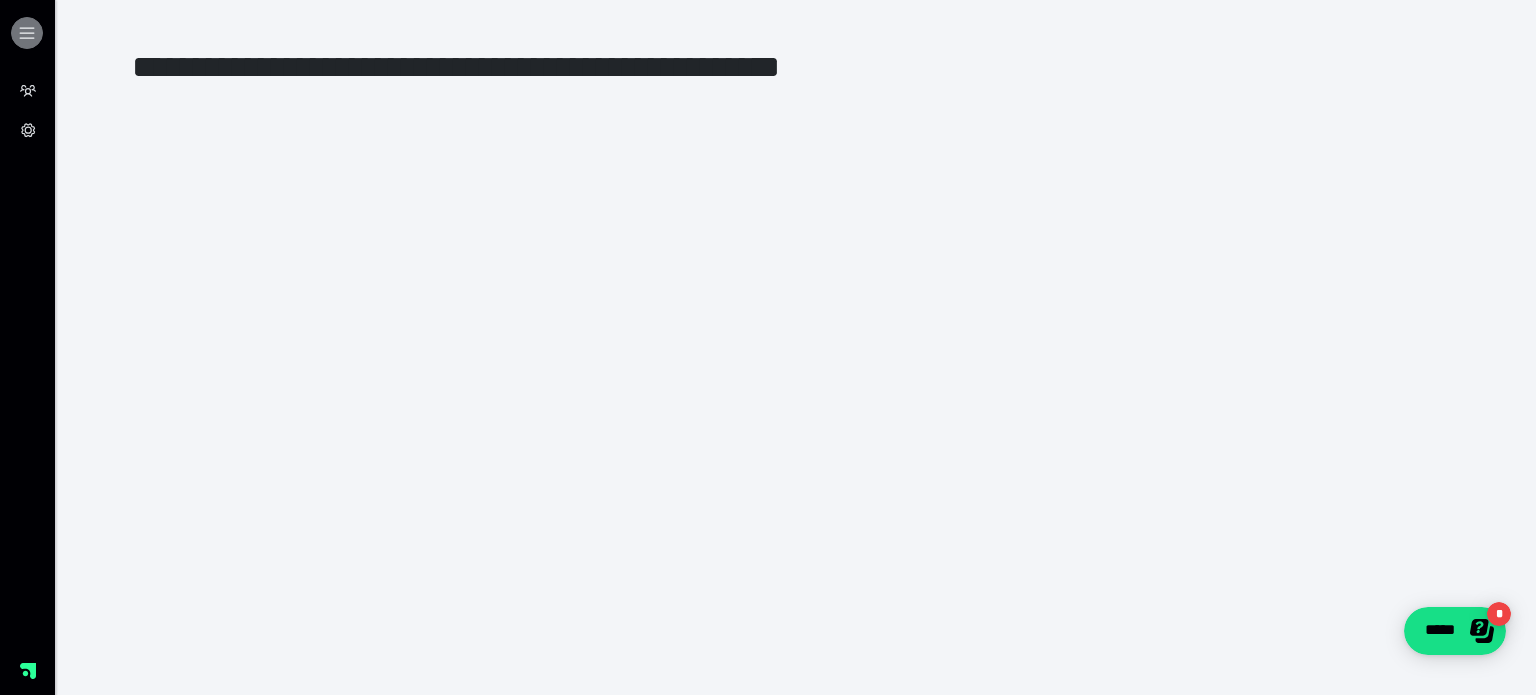 click 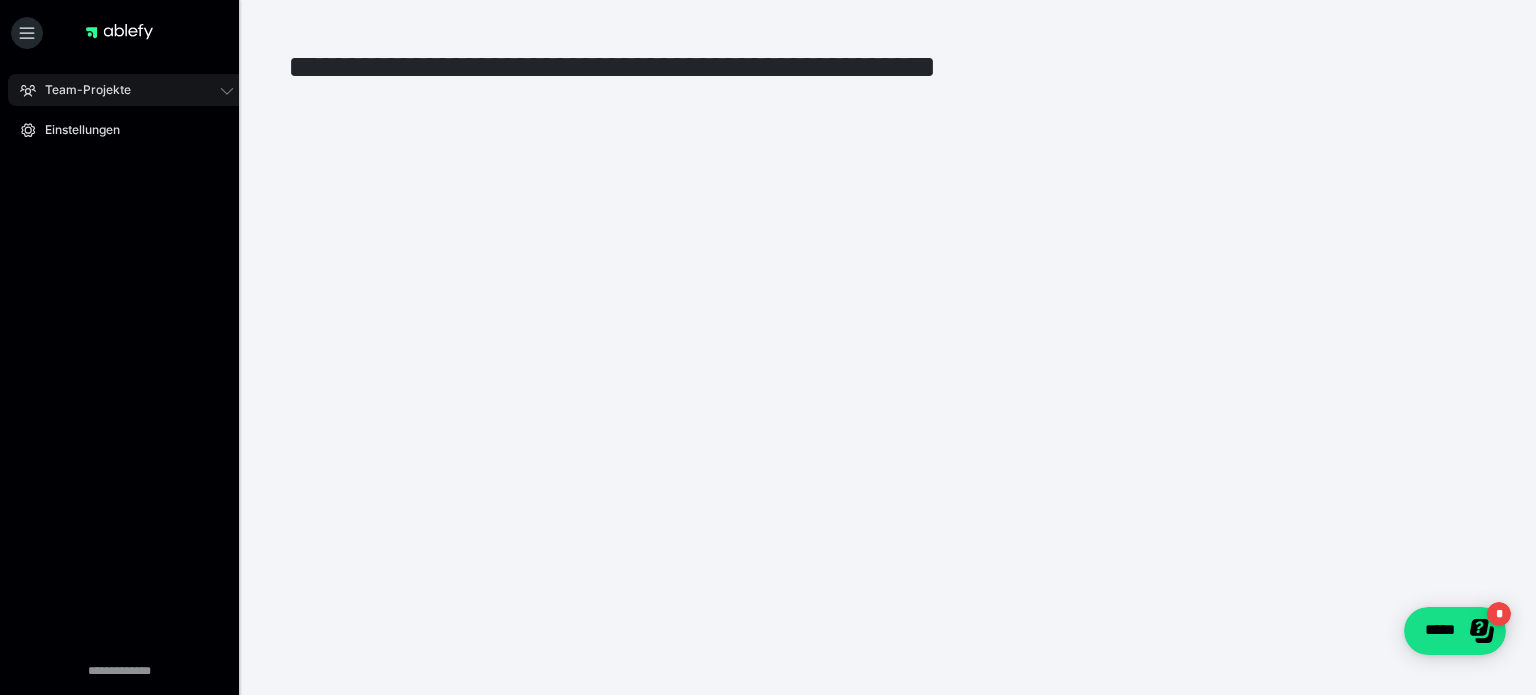 click on "Team-Projekte" at bounding box center [81, 90] 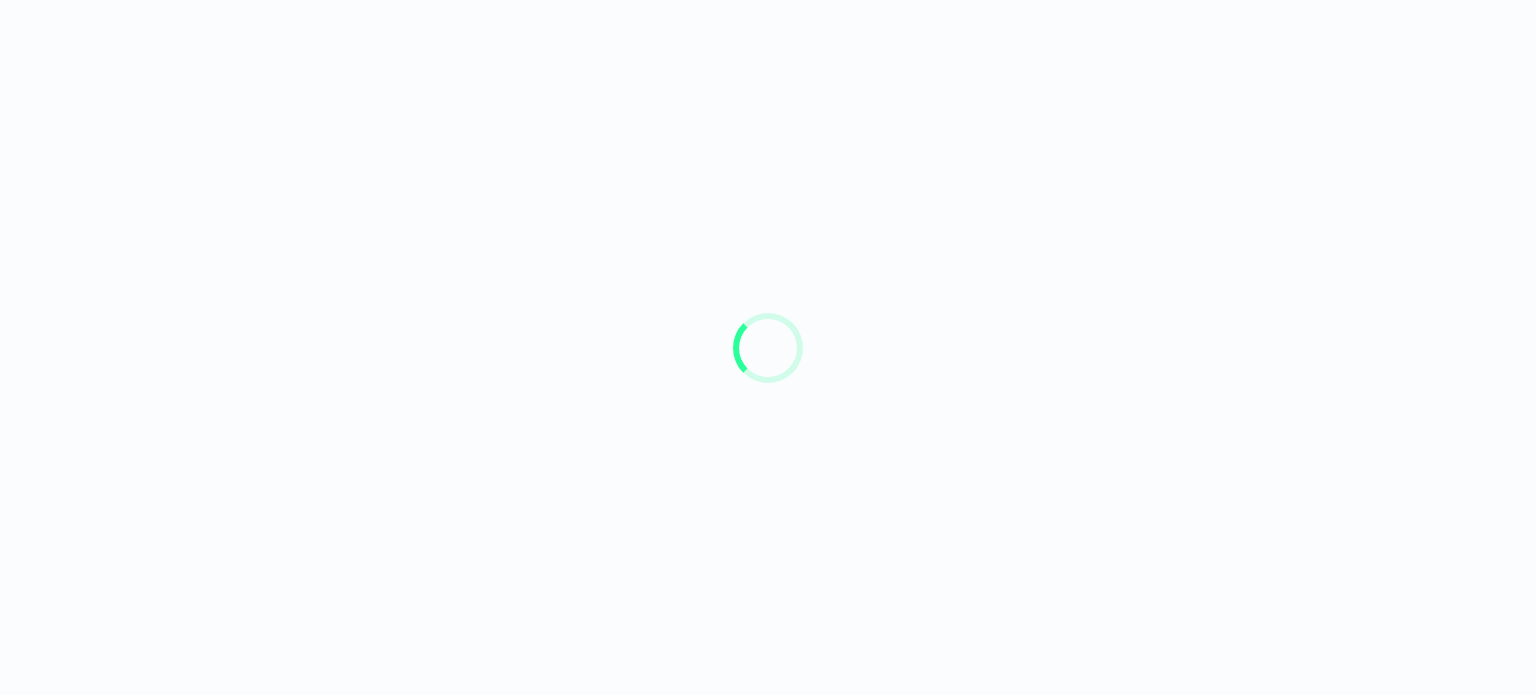 scroll, scrollTop: 0, scrollLeft: 0, axis: both 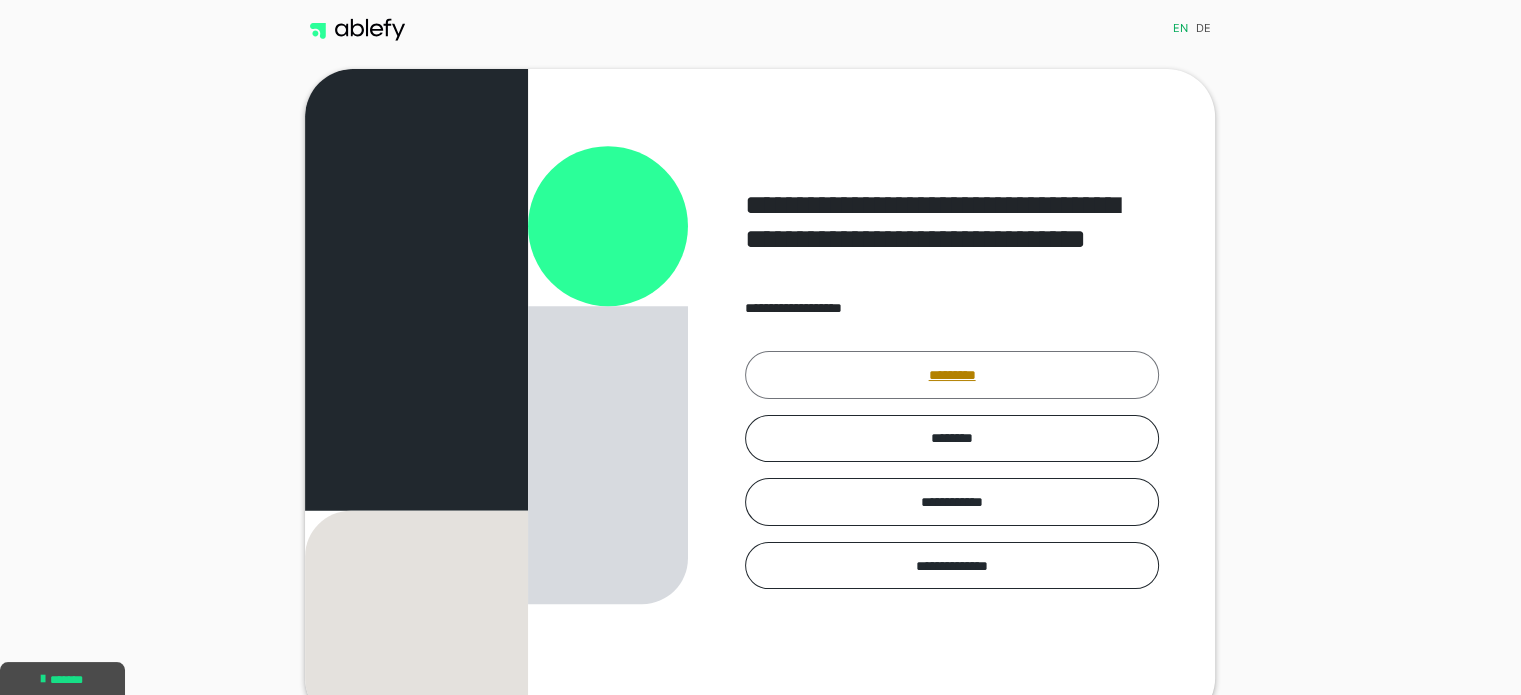 click on "*********" at bounding box center (952, 375) 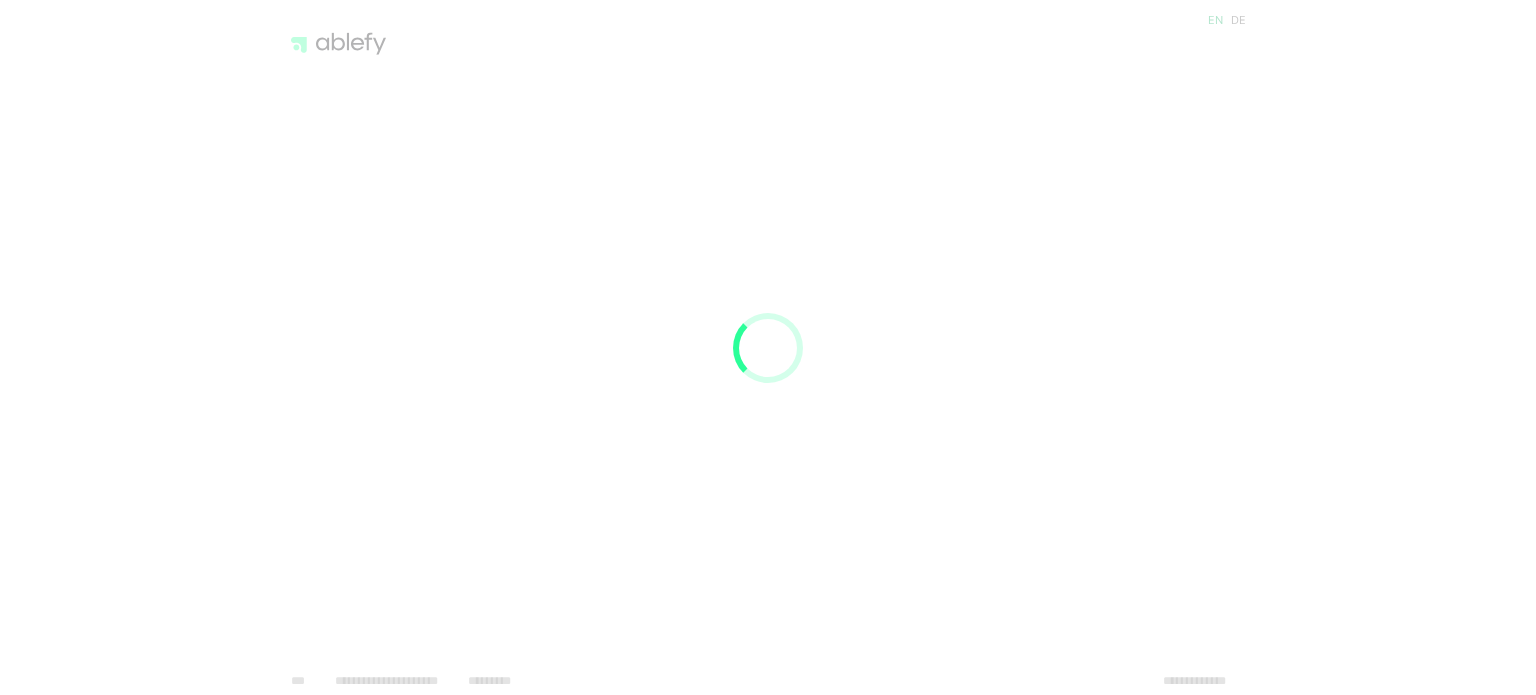 scroll, scrollTop: 0, scrollLeft: 0, axis: both 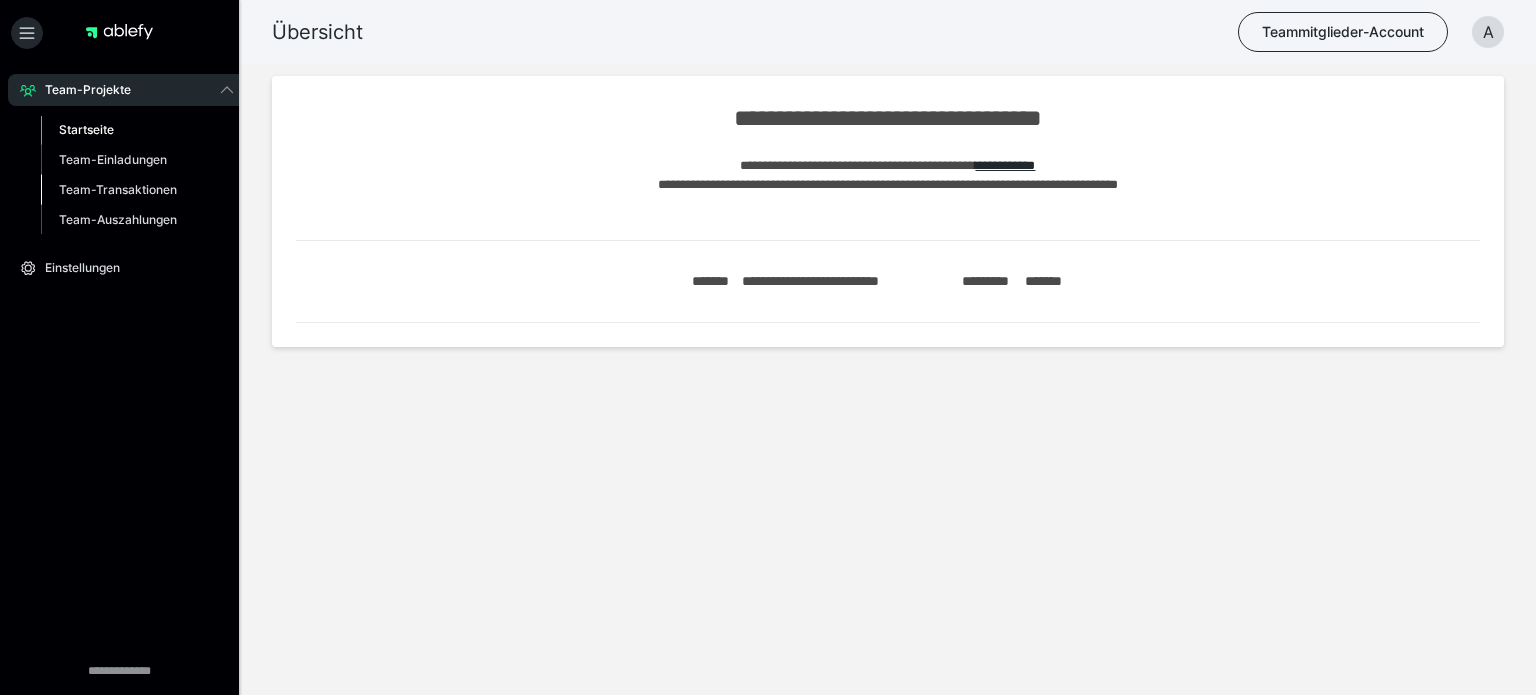 click on "Team-Transaktionen" at bounding box center (118, 189) 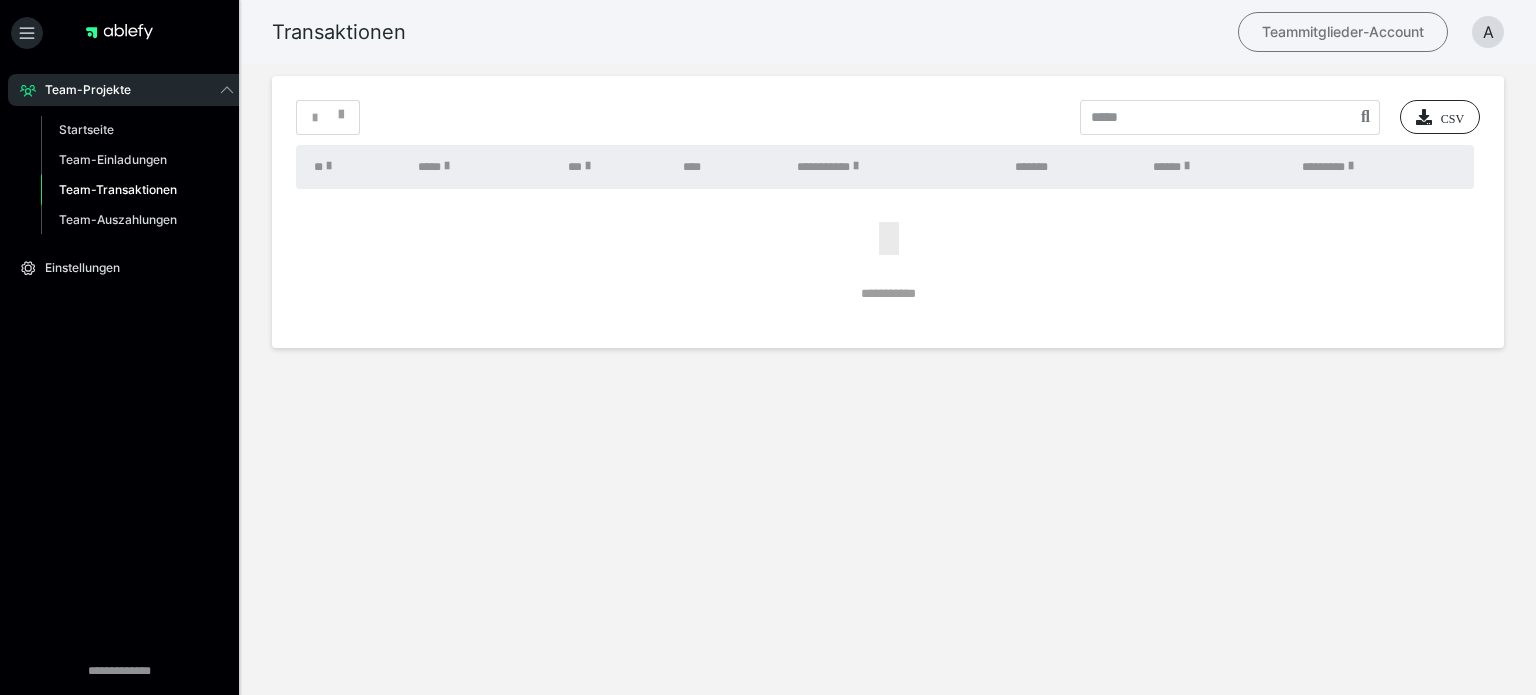 click on "Teammitglieder-Account" at bounding box center (1343, 32) 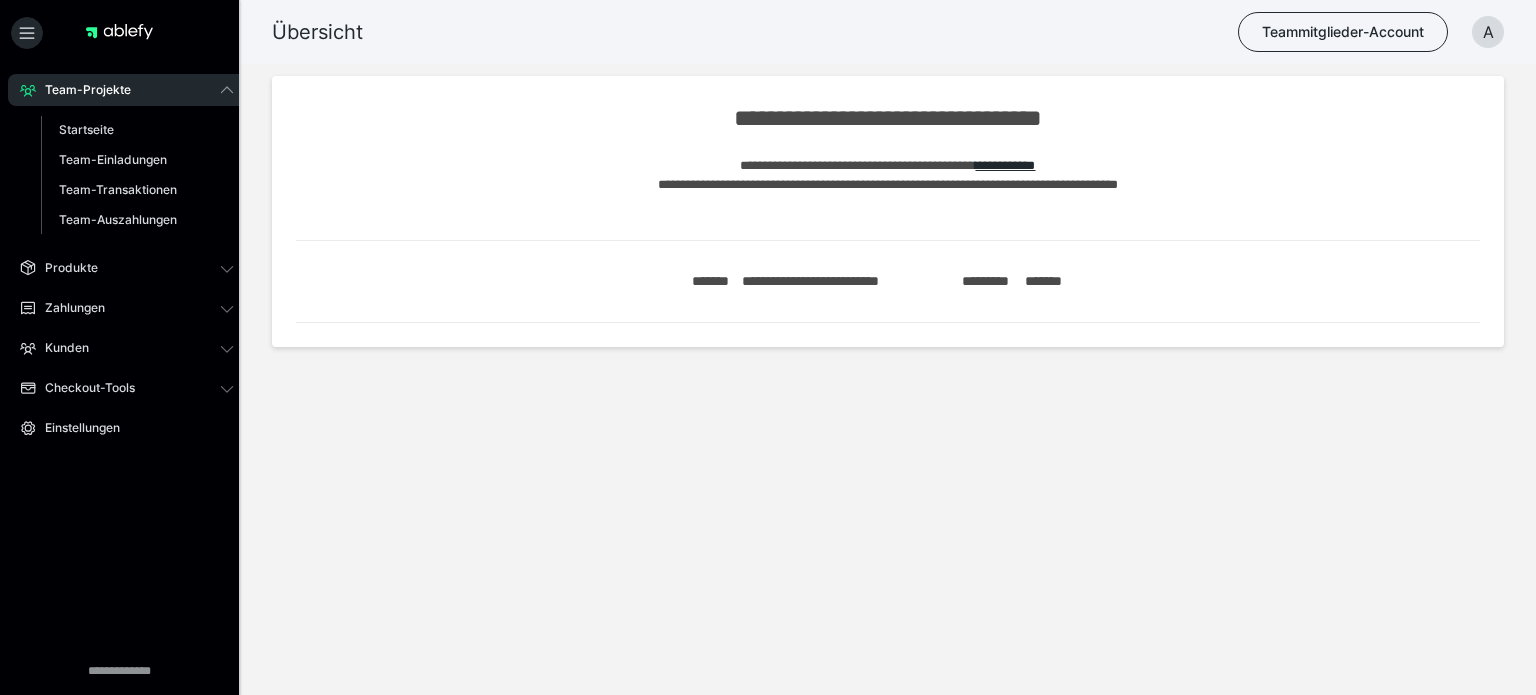 scroll, scrollTop: 0, scrollLeft: 0, axis: both 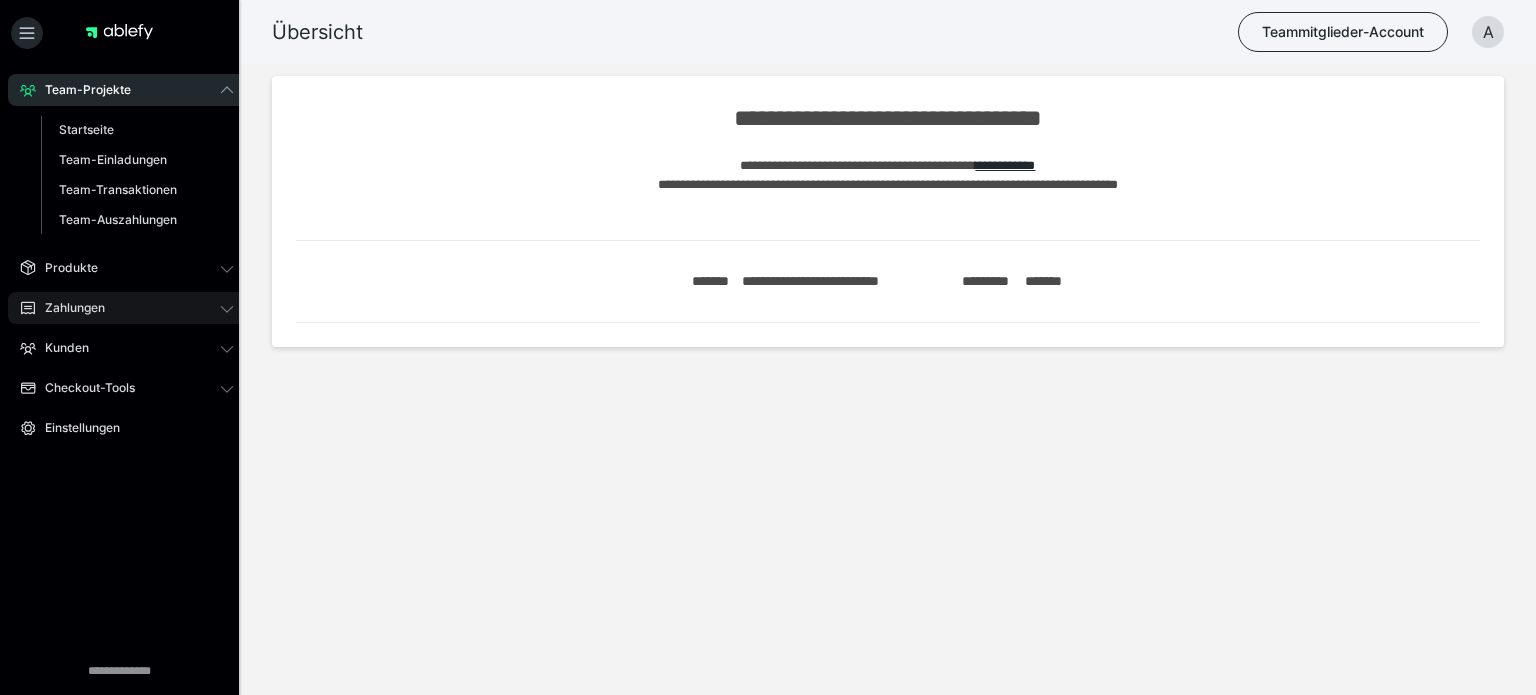 click on "Zahlungen" at bounding box center (68, 308) 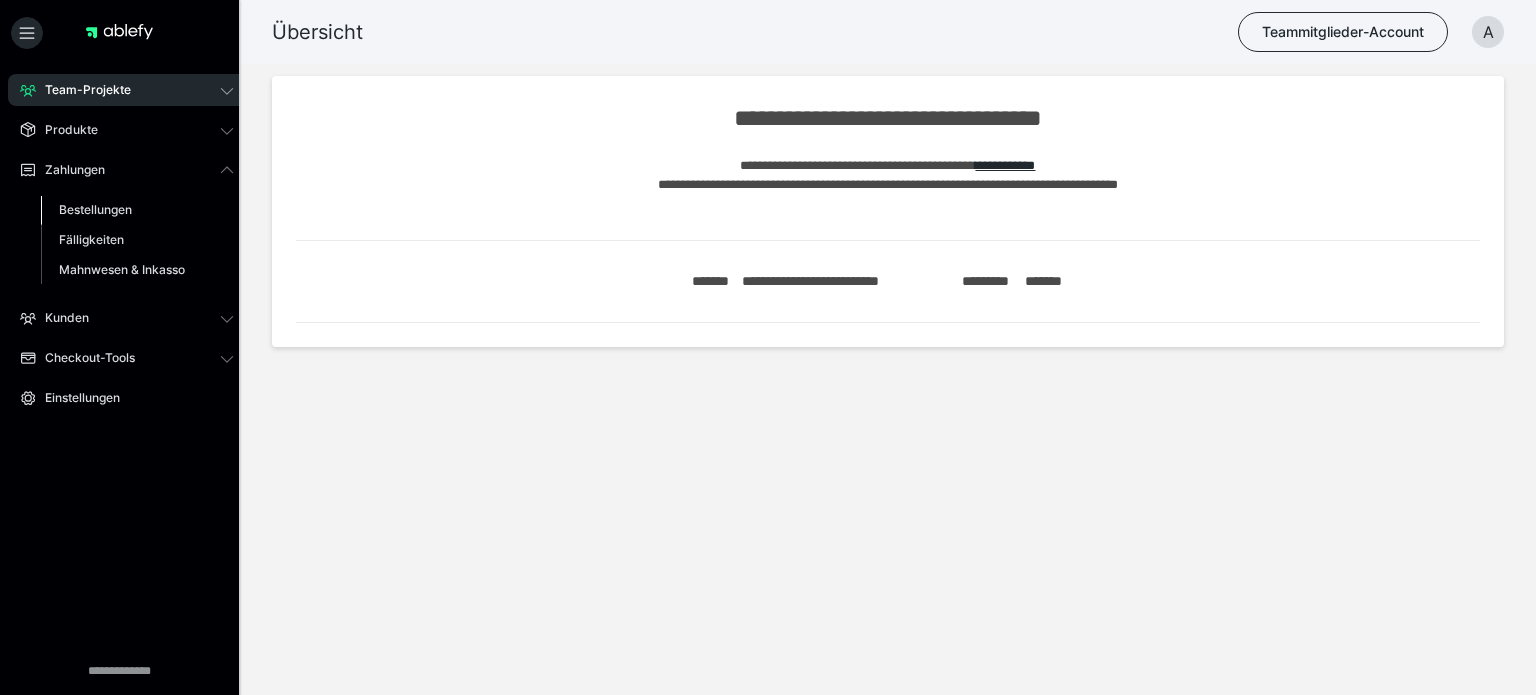 click on "Bestellungen" at bounding box center [95, 209] 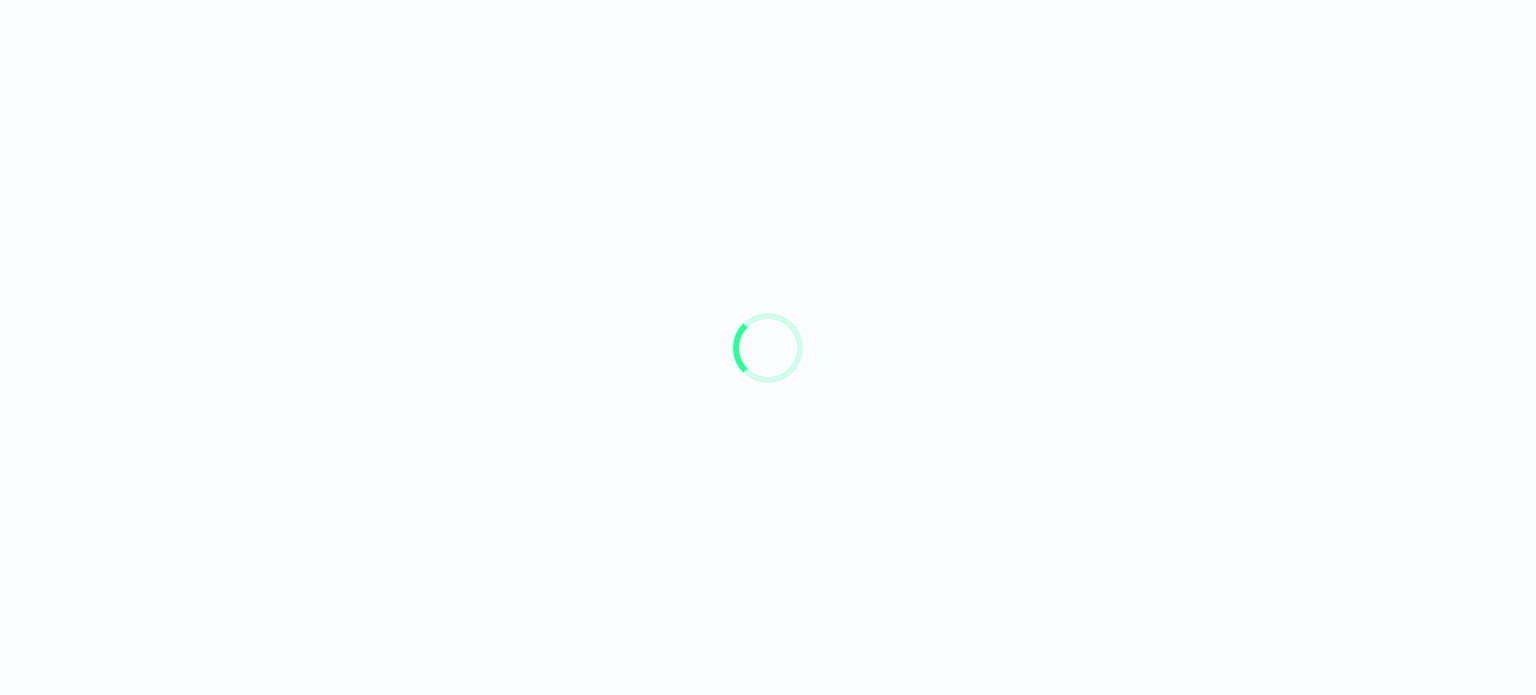 scroll, scrollTop: 0, scrollLeft: 0, axis: both 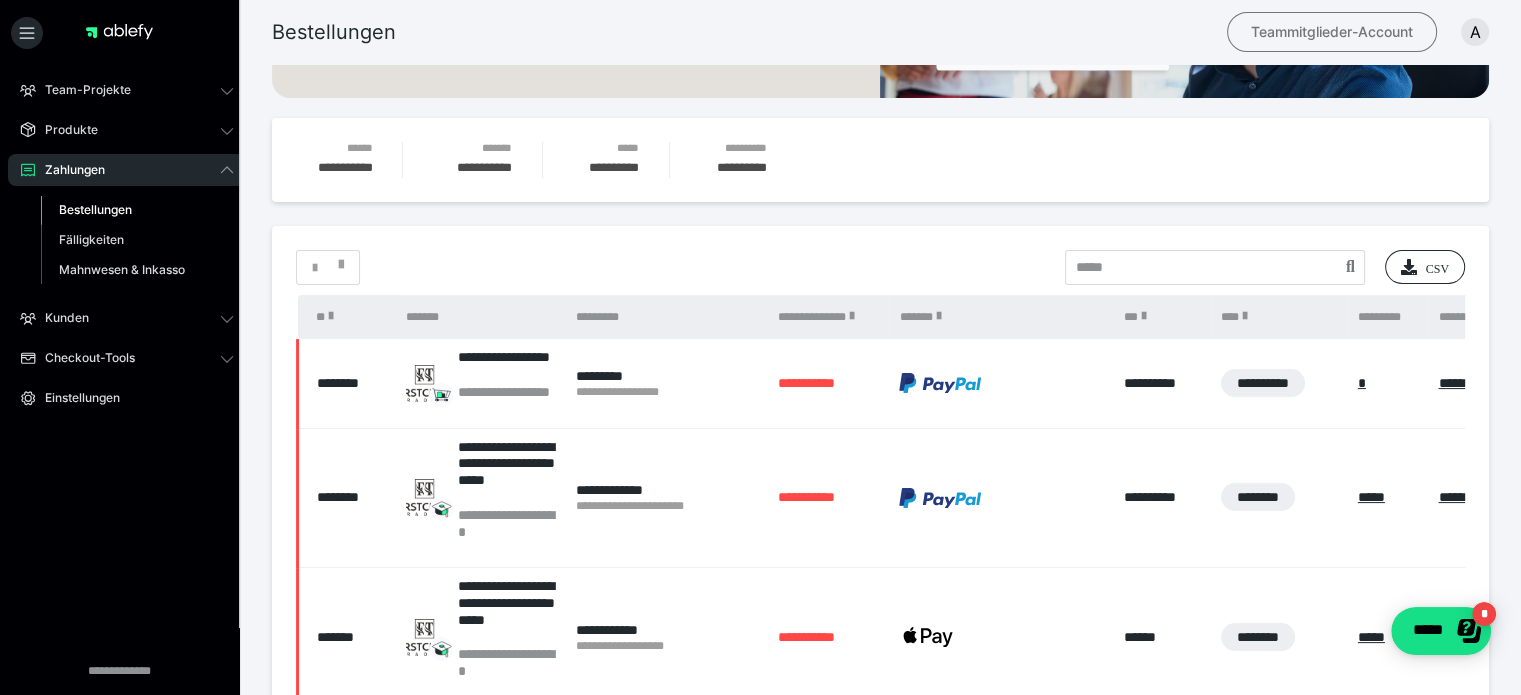 click on "Teammitglieder-Account" at bounding box center [1332, 32] 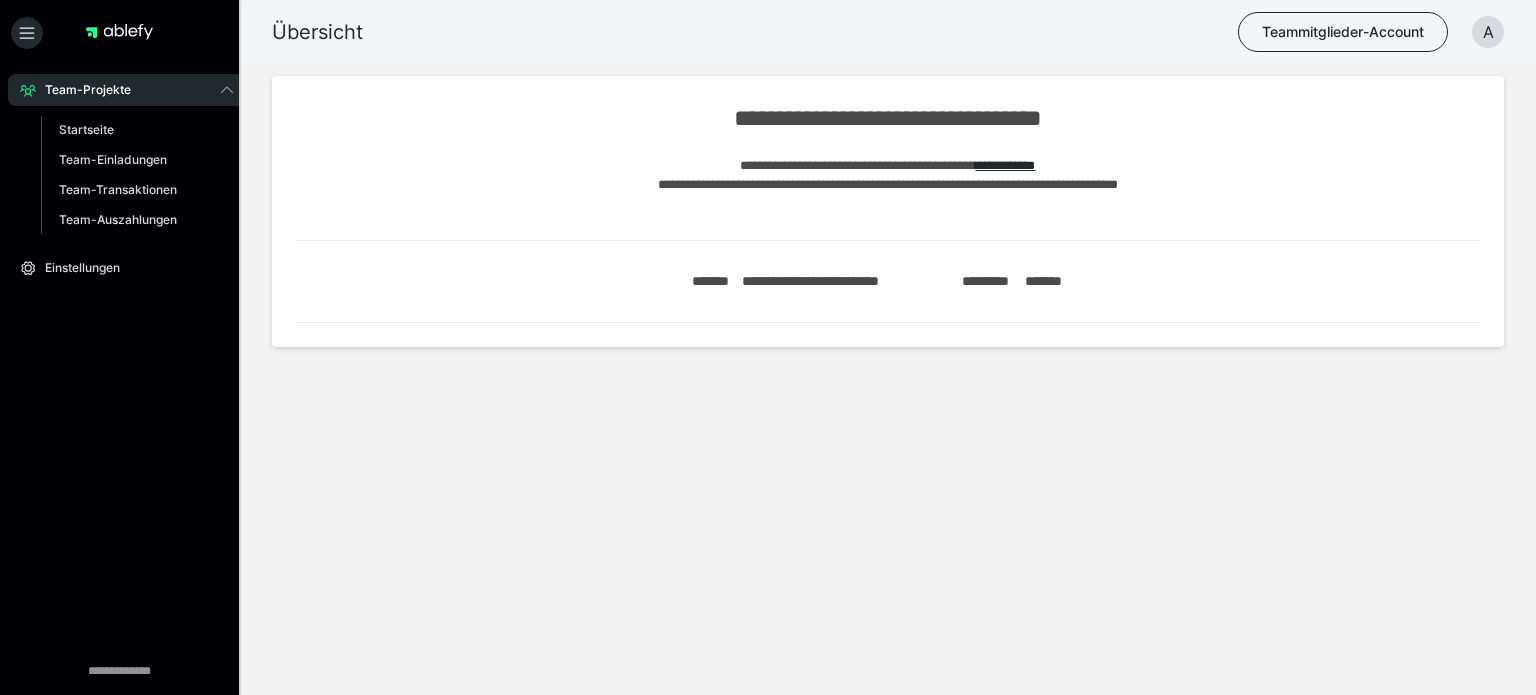 scroll, scrollTop: 0, scrollLeft: 0, axis: both 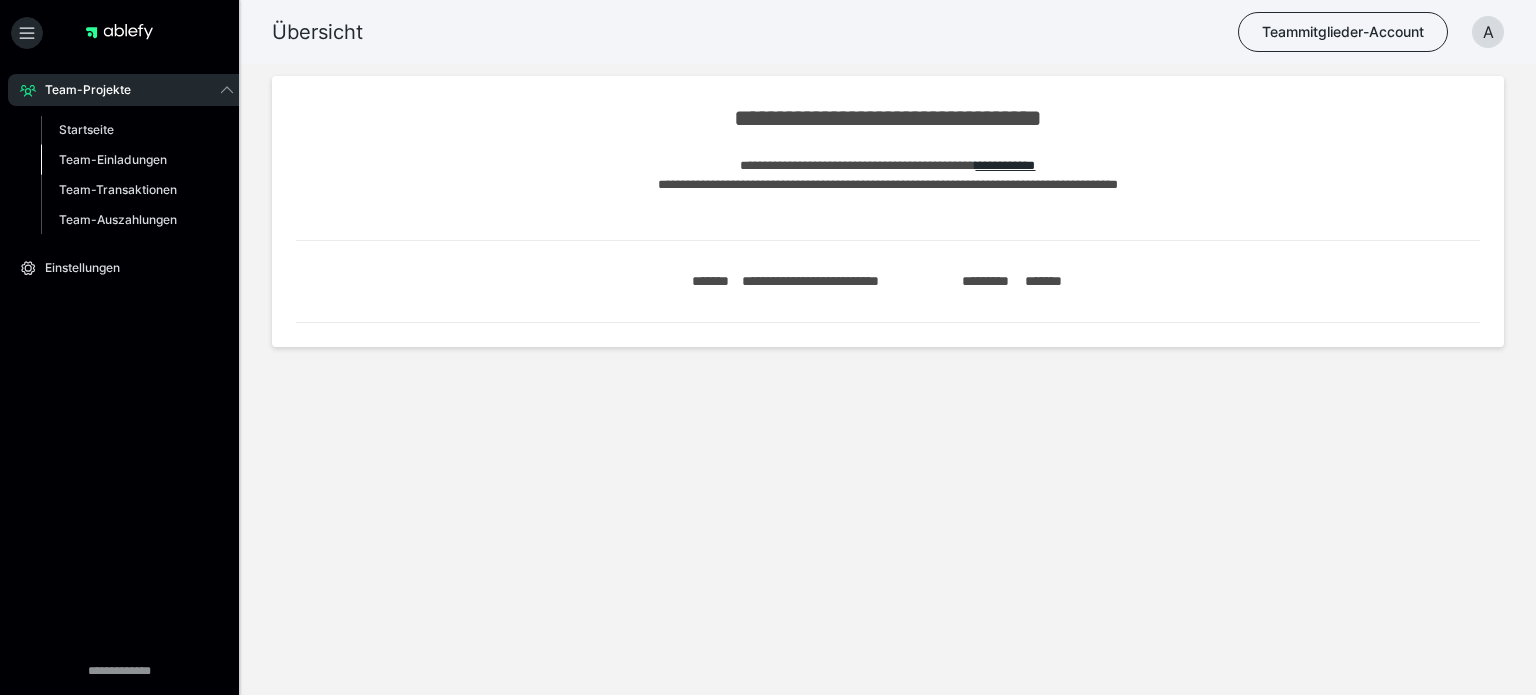 click on "Team-Einladungen" at bounding box center [113, 159] 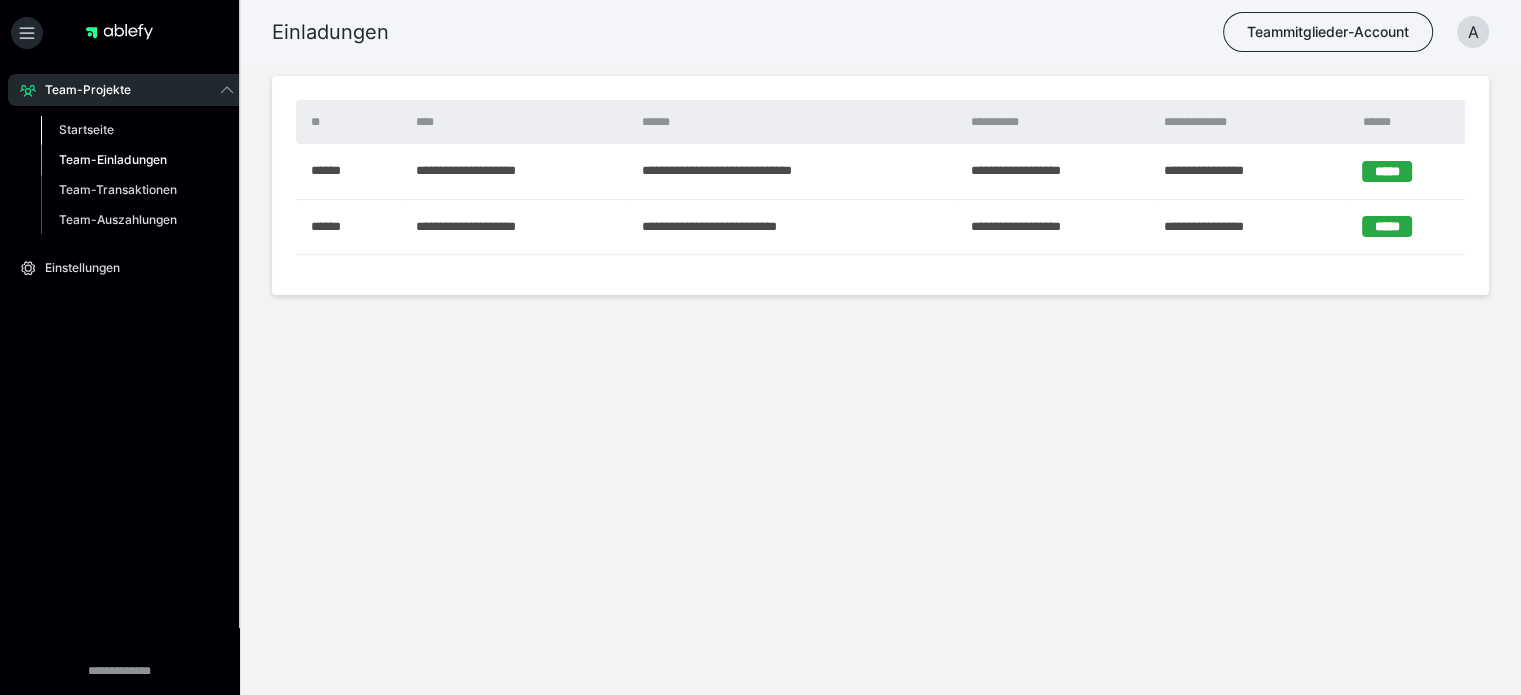 click on "Startseite" at bounding box center (86, 129) 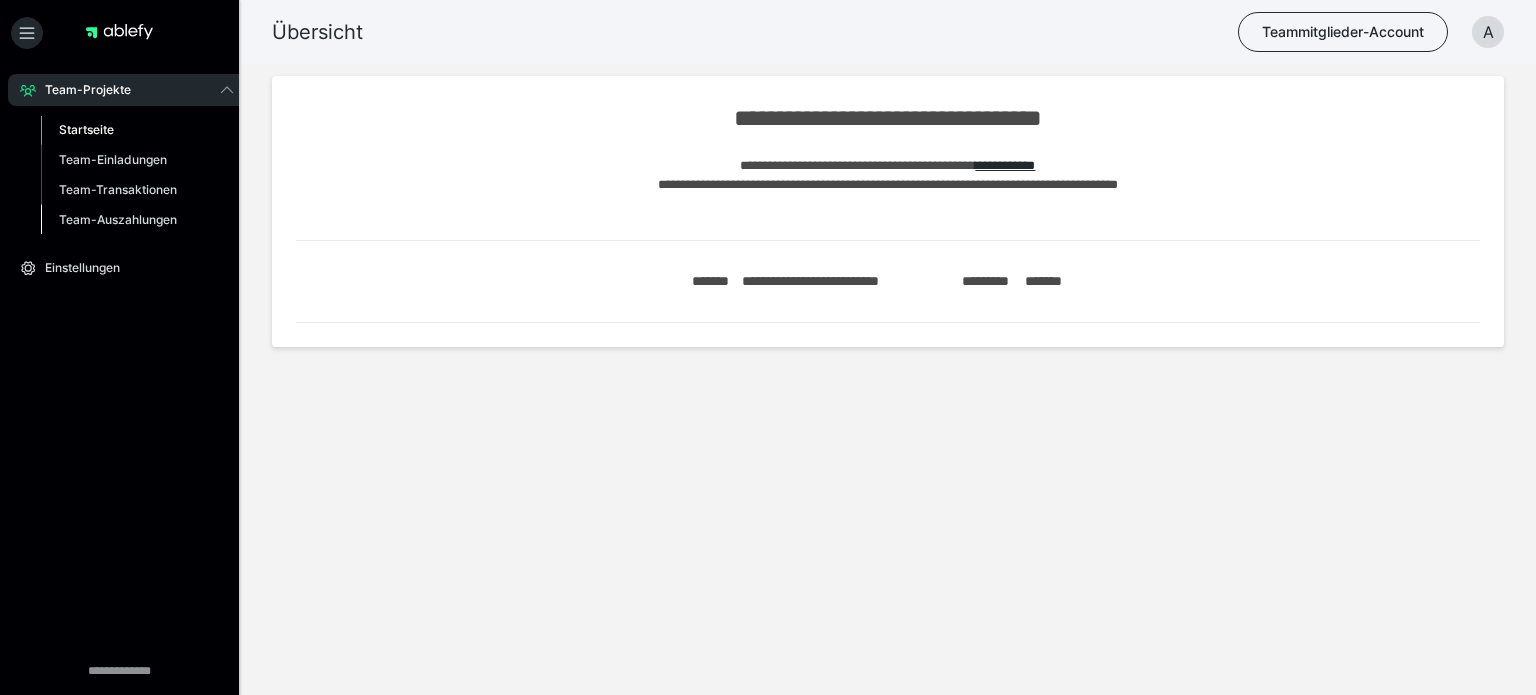 click on "Team-Auszahlungen" at bounding box center [118, 219] 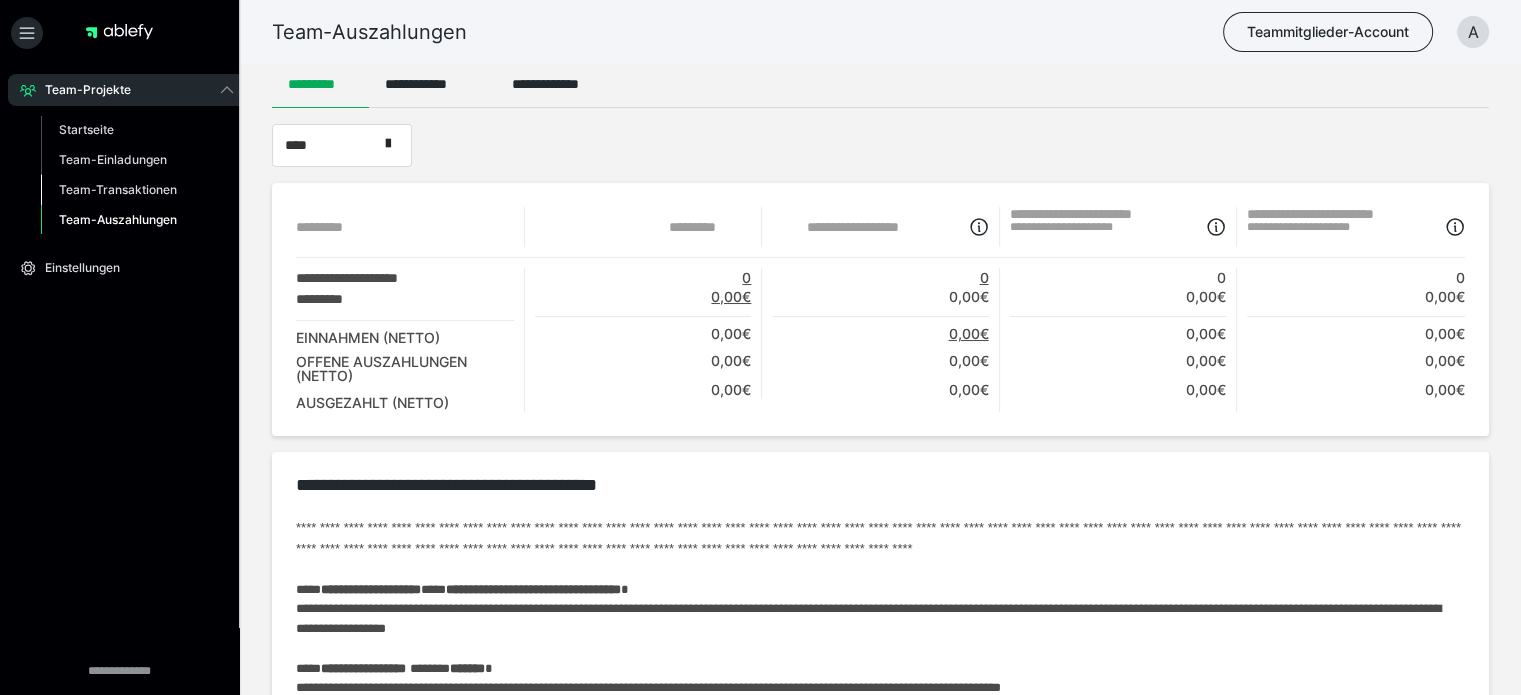 click on "Team-Transaktionen" at bounding box center [118, 189] 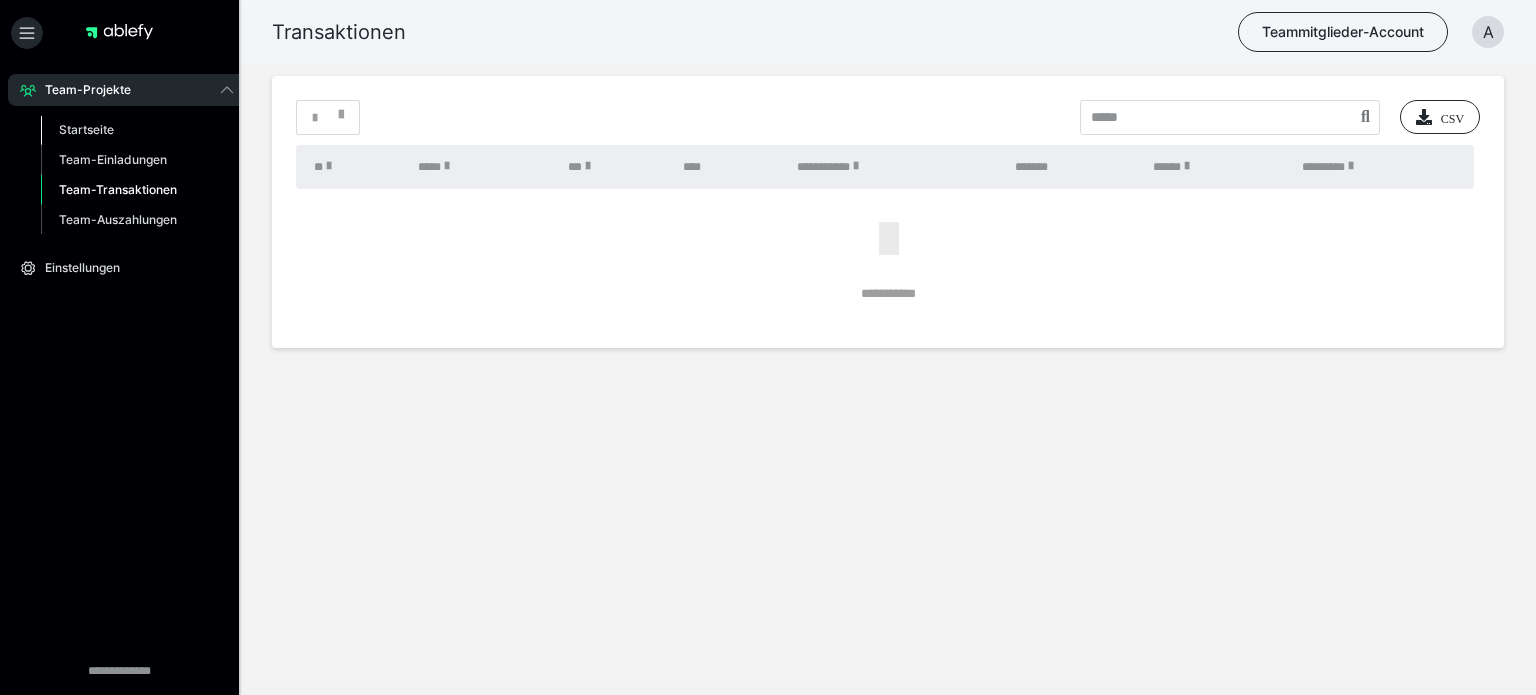 click on "Startseite" at bounding box center (86, 129) 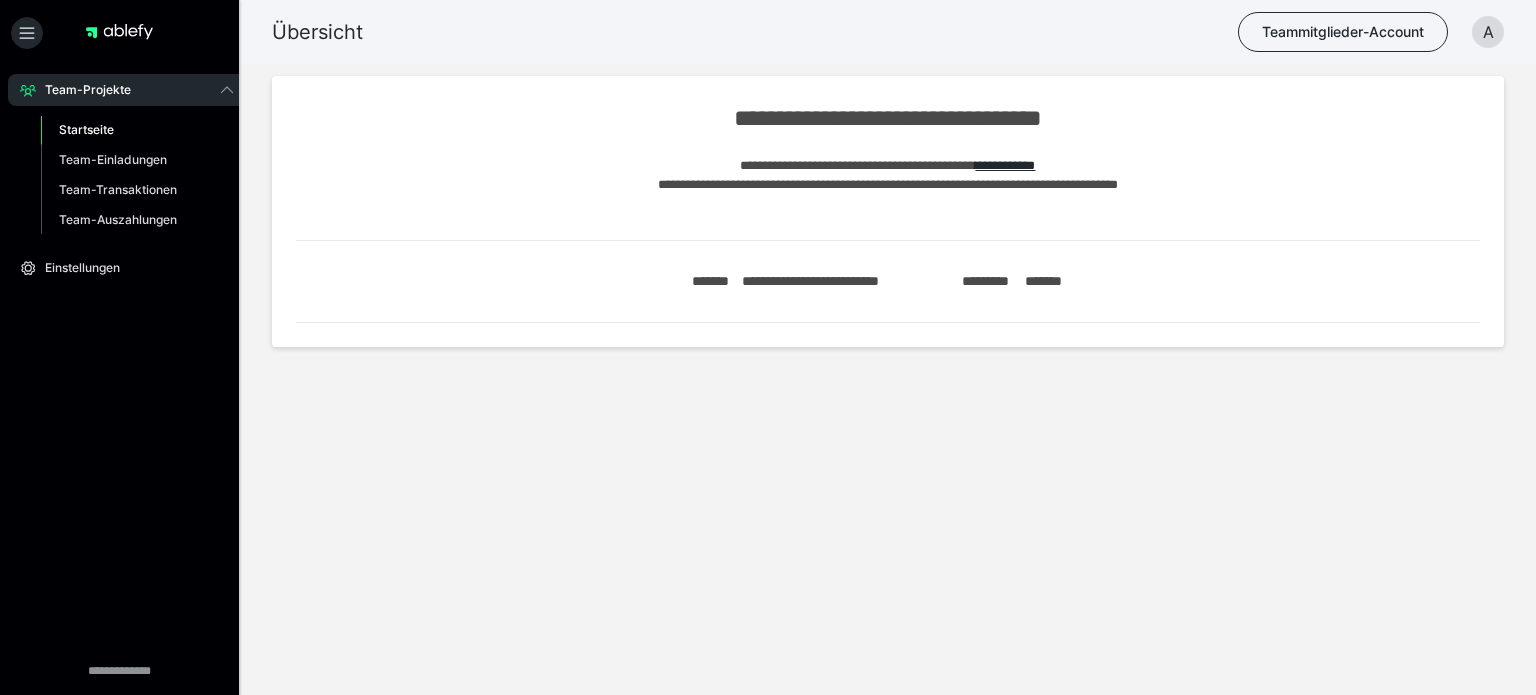 click on "Startseite" at bounding box center (86, 129) 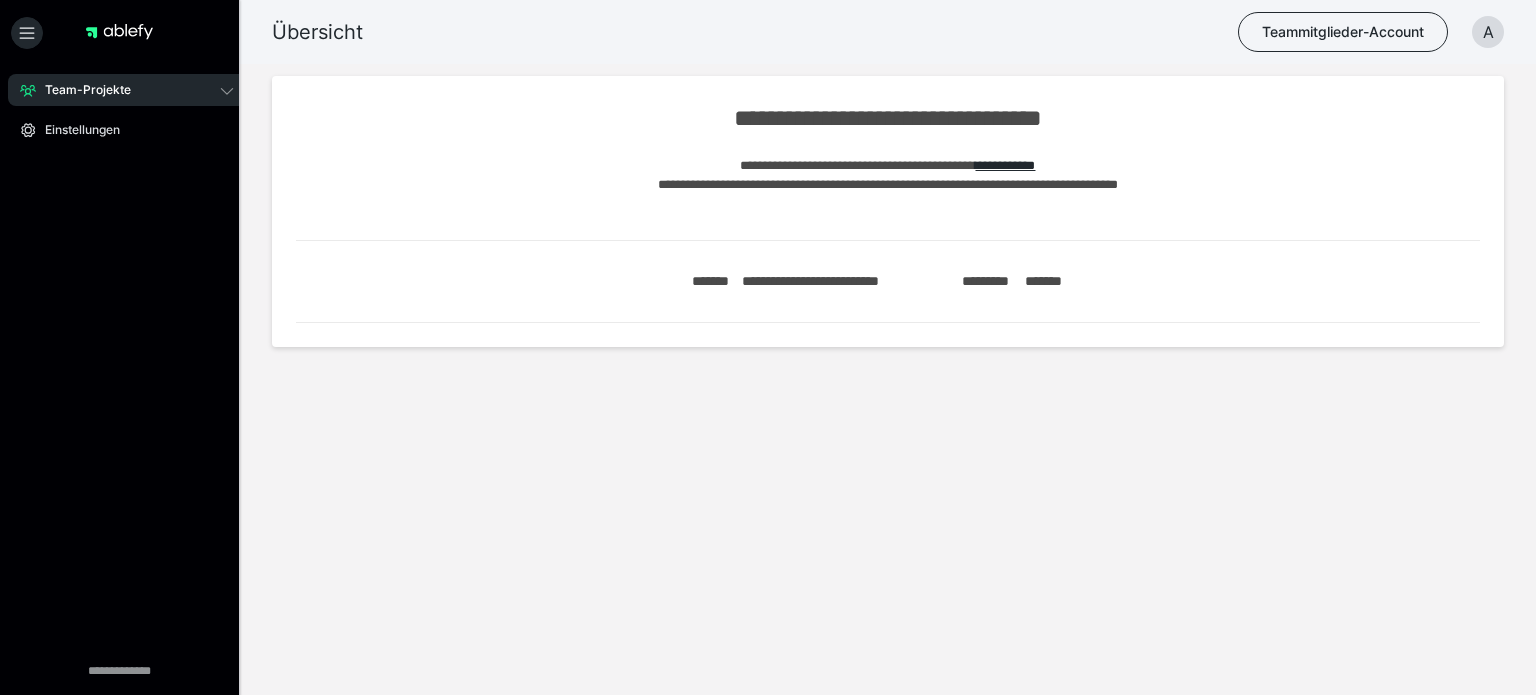 click 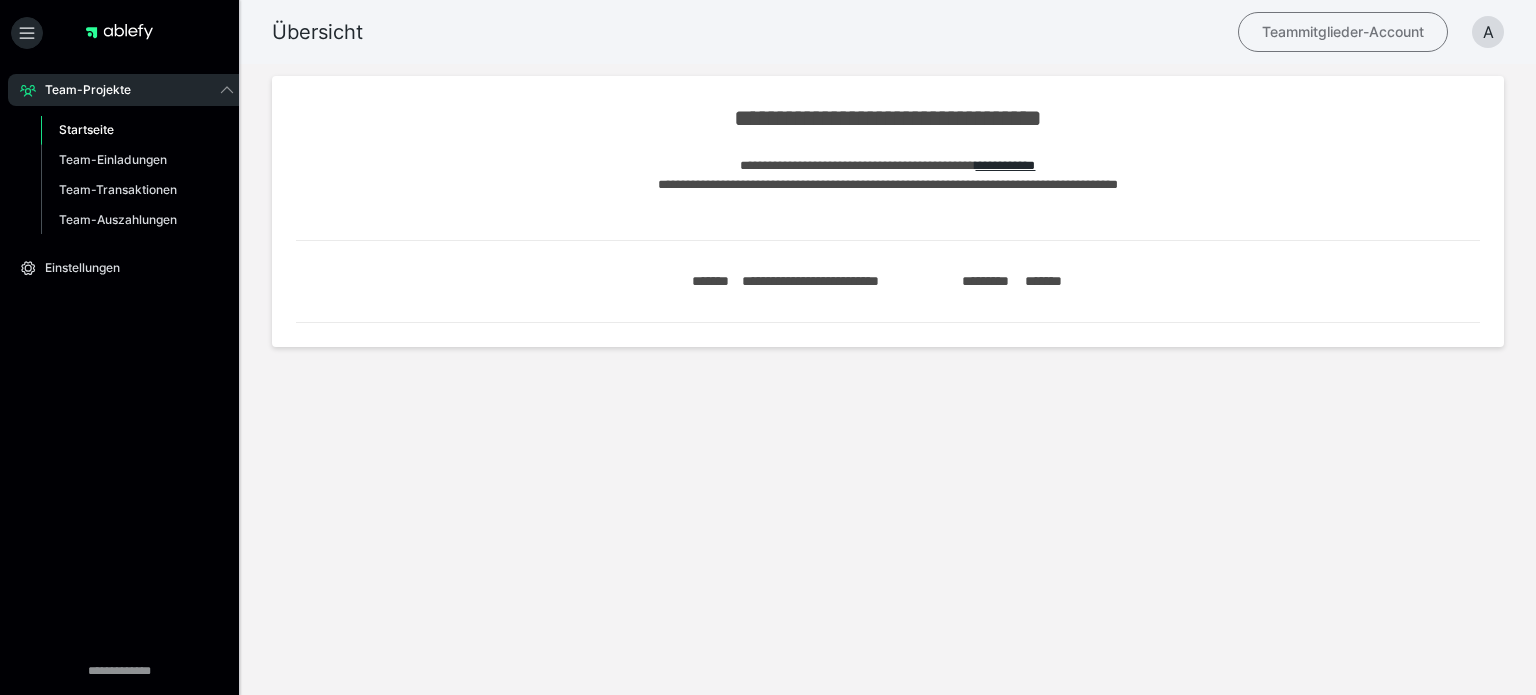 click on "Teammitglieder-Account" at bounding box center [1343, 32] 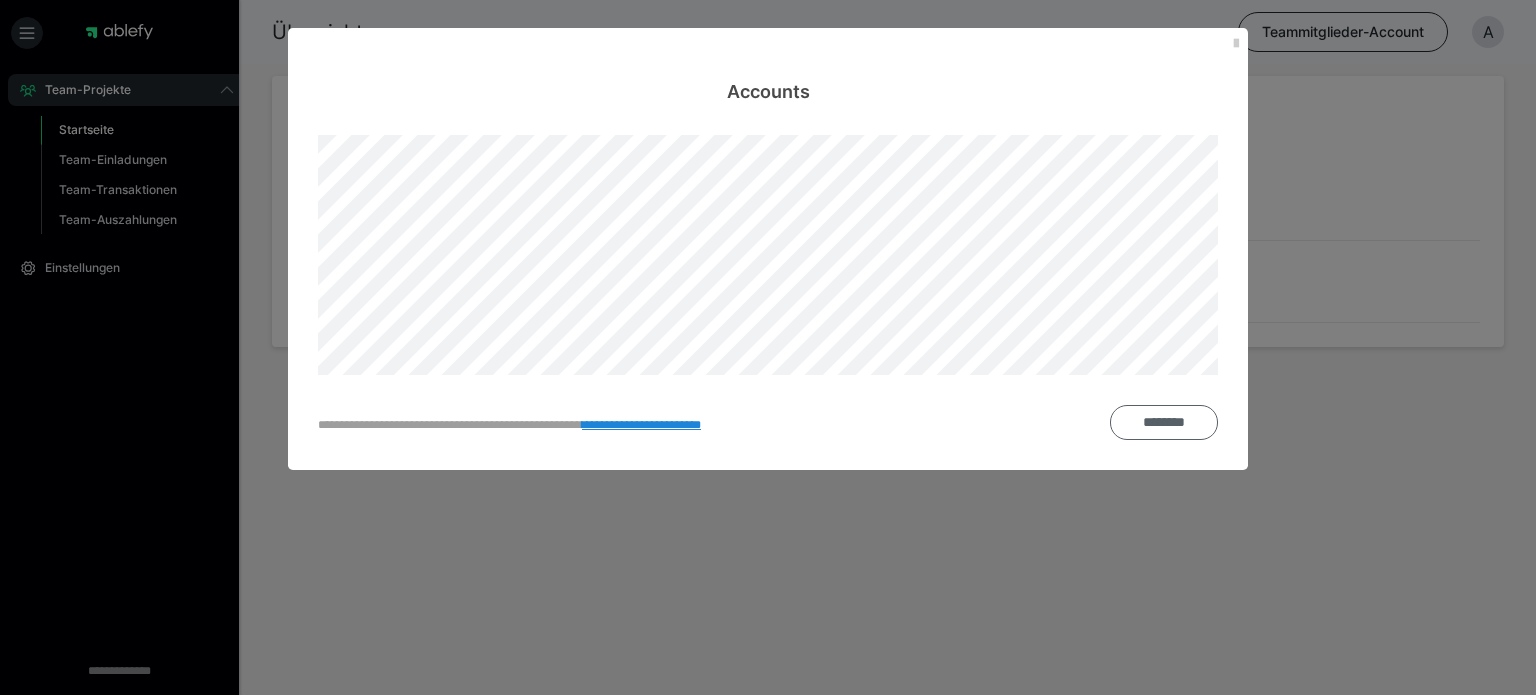 click on "********" at bounding box center (1164, 422) 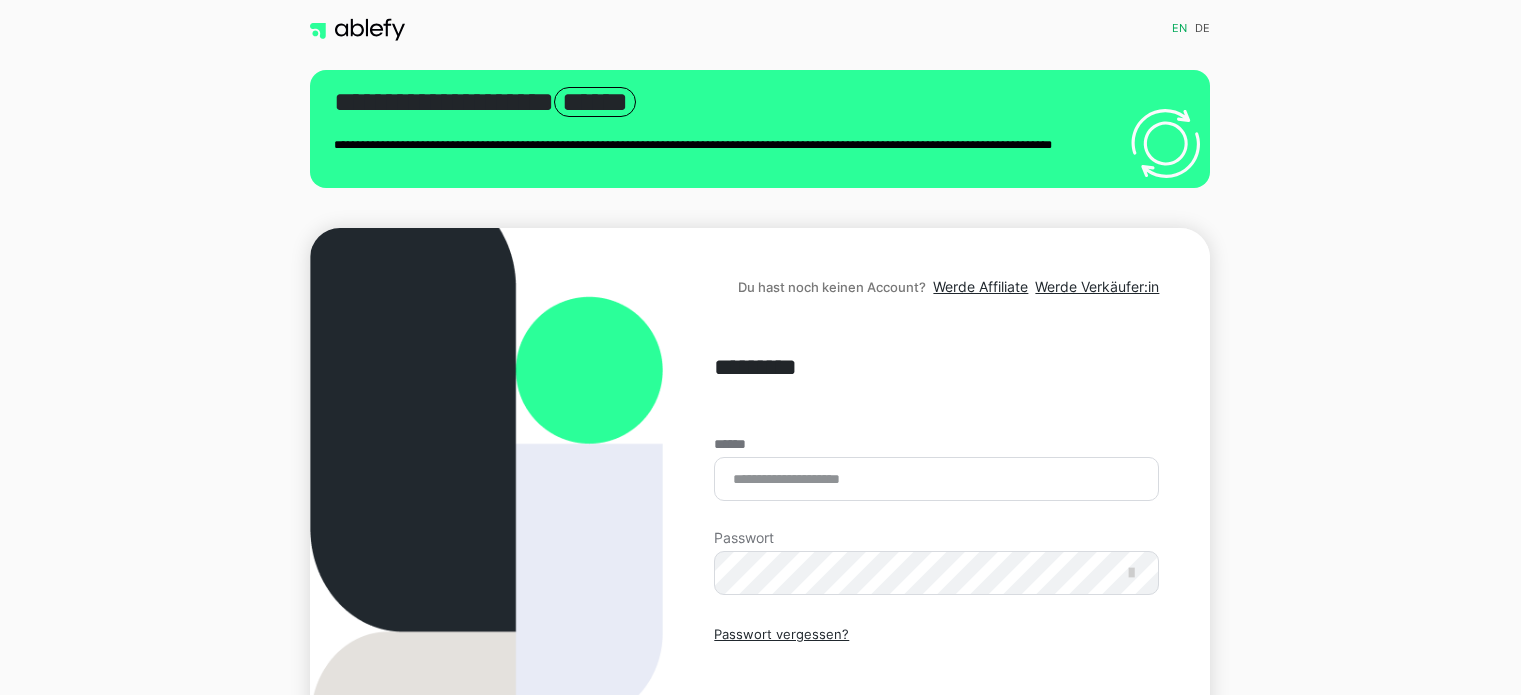 scroll, scrollTop: 0, scrollLeft: 0, axis: both 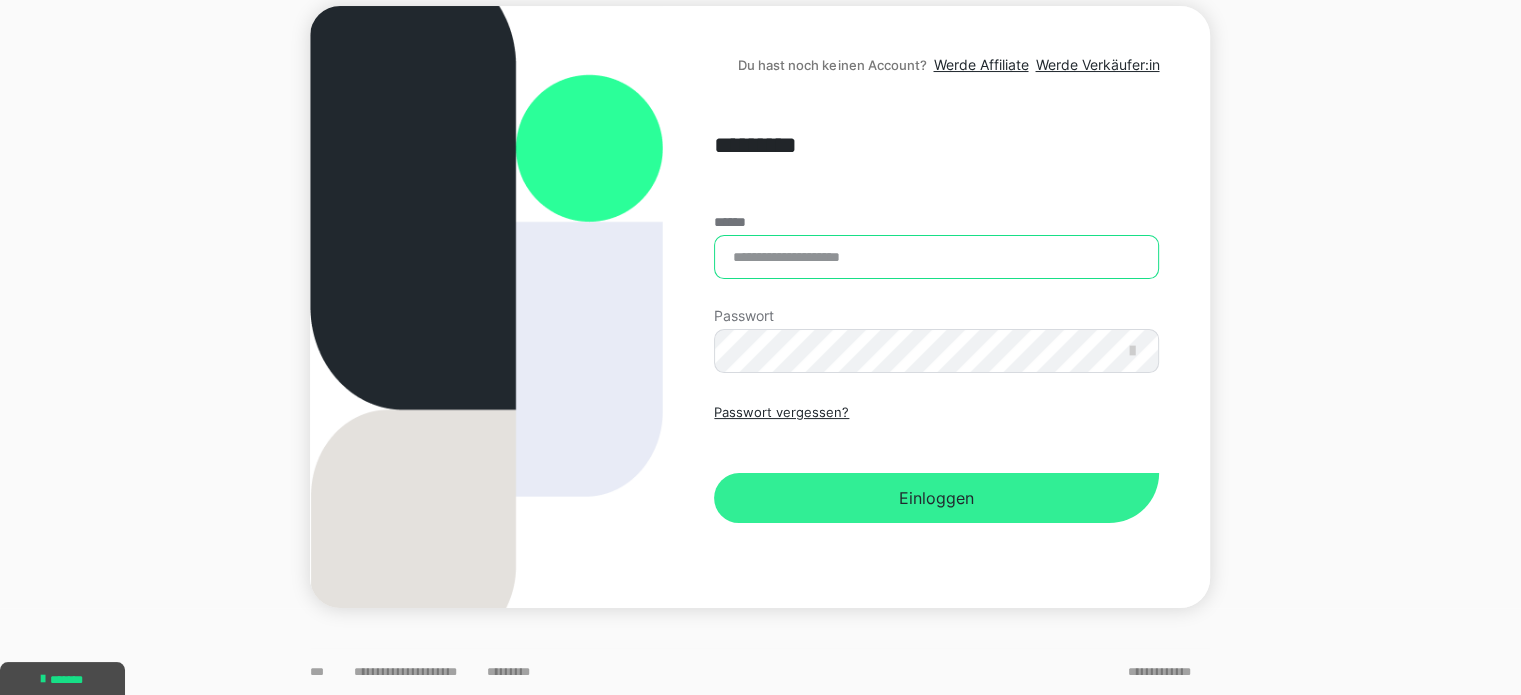 type on "**********" 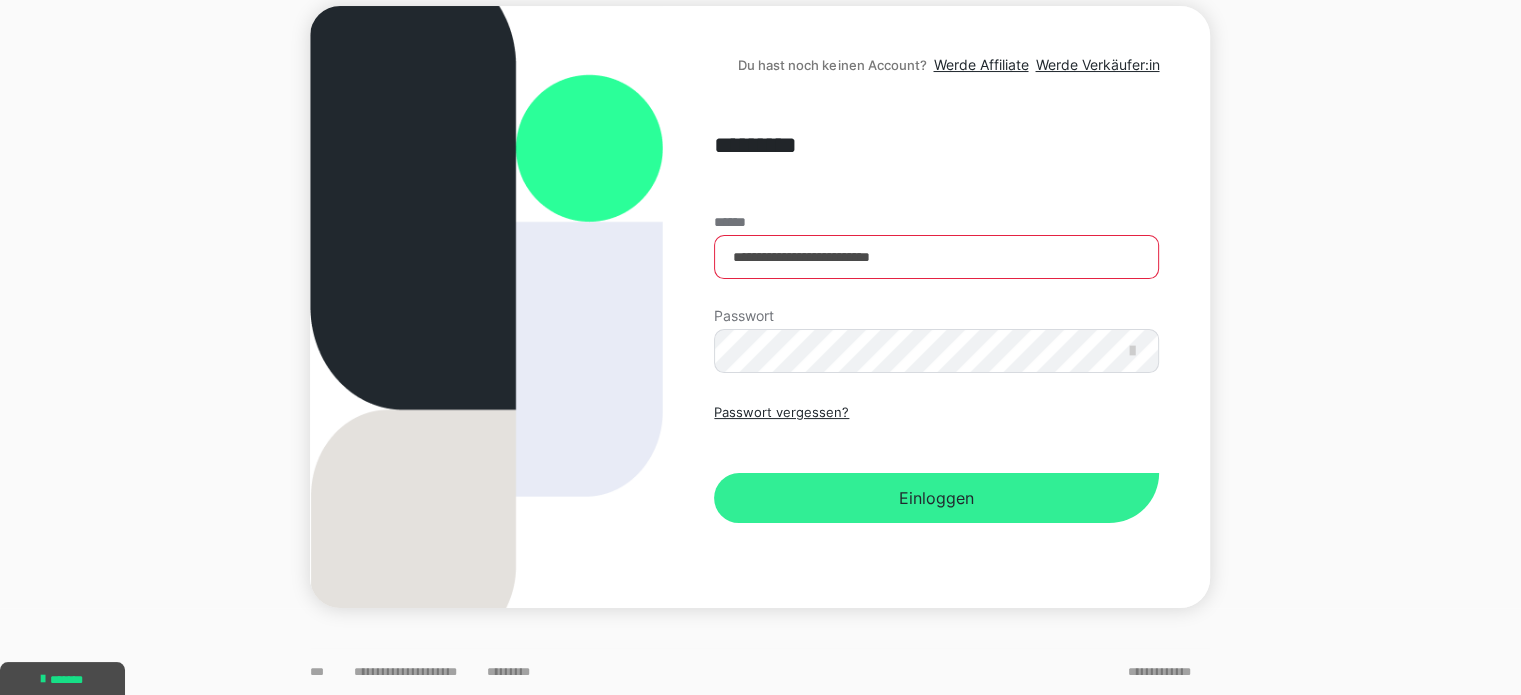 click on "Einloggen" at bounding box center [936, 498] 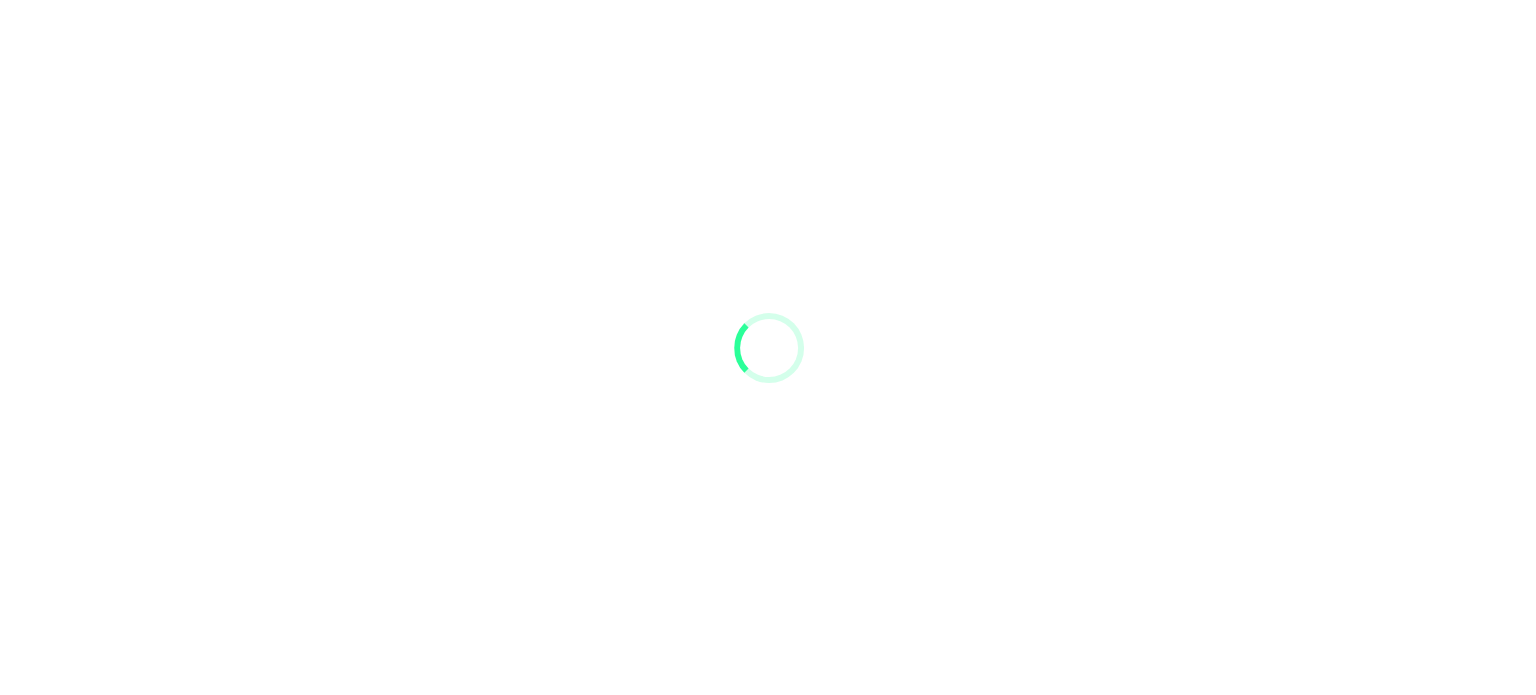 scroll, scrollTop: 0, scrollLeft: 0, axis: both 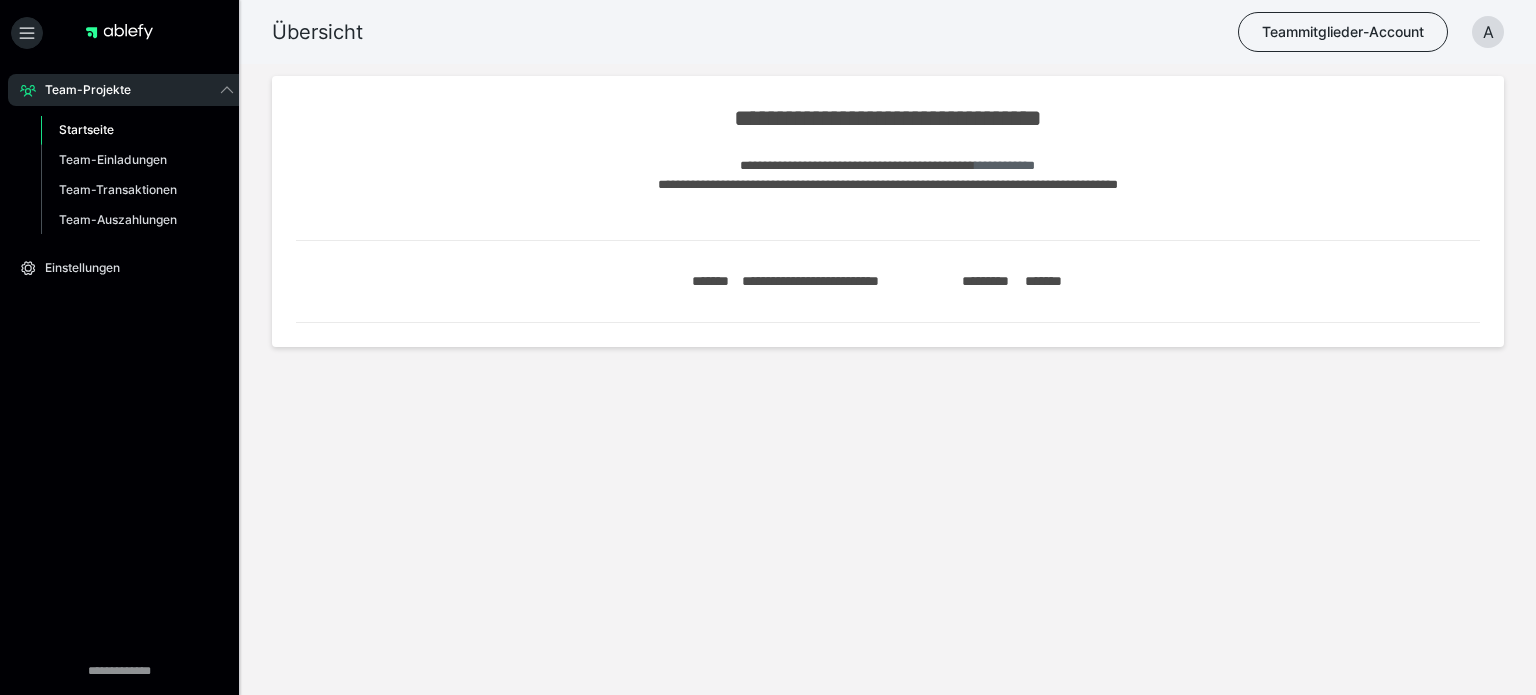 click on "**********" at bounding box center (1005, 165) 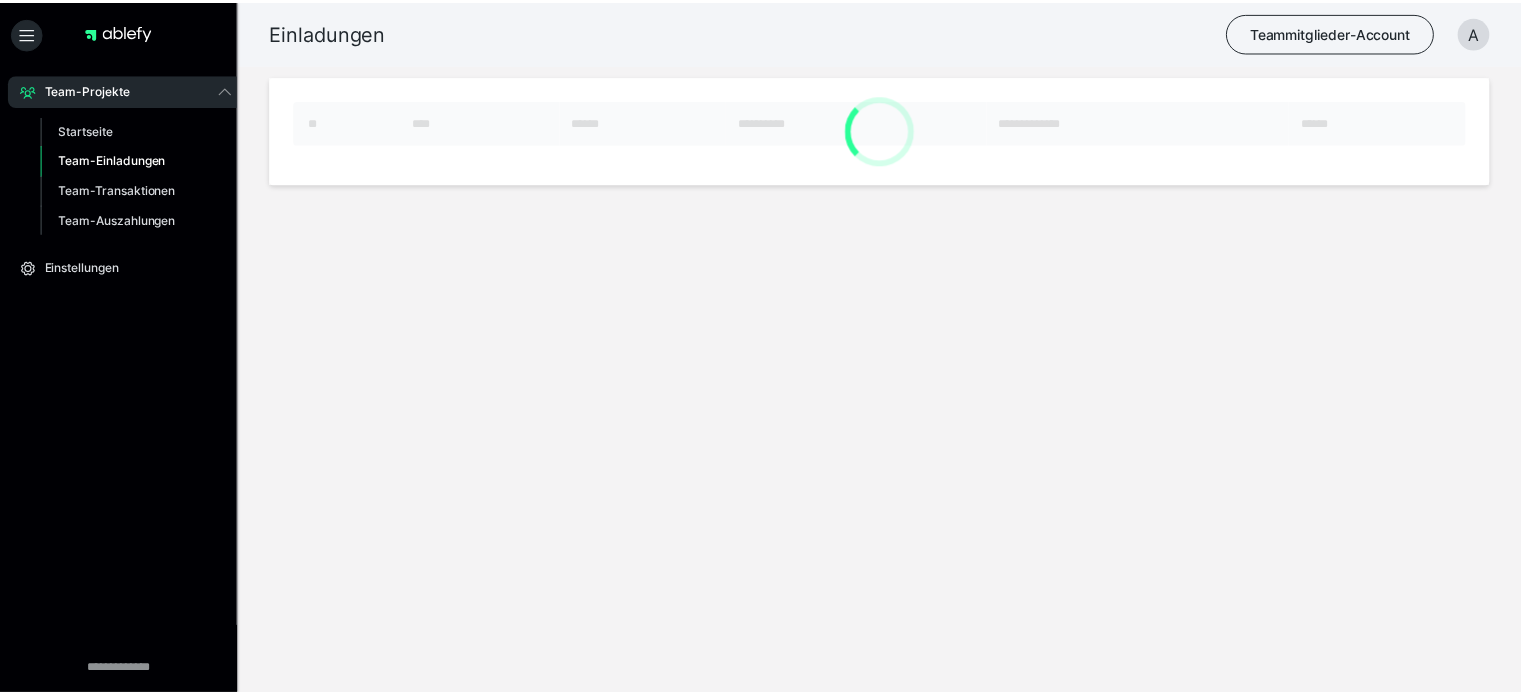 scroll, scrollTop: 0, scrollLeft: 0, axis: both 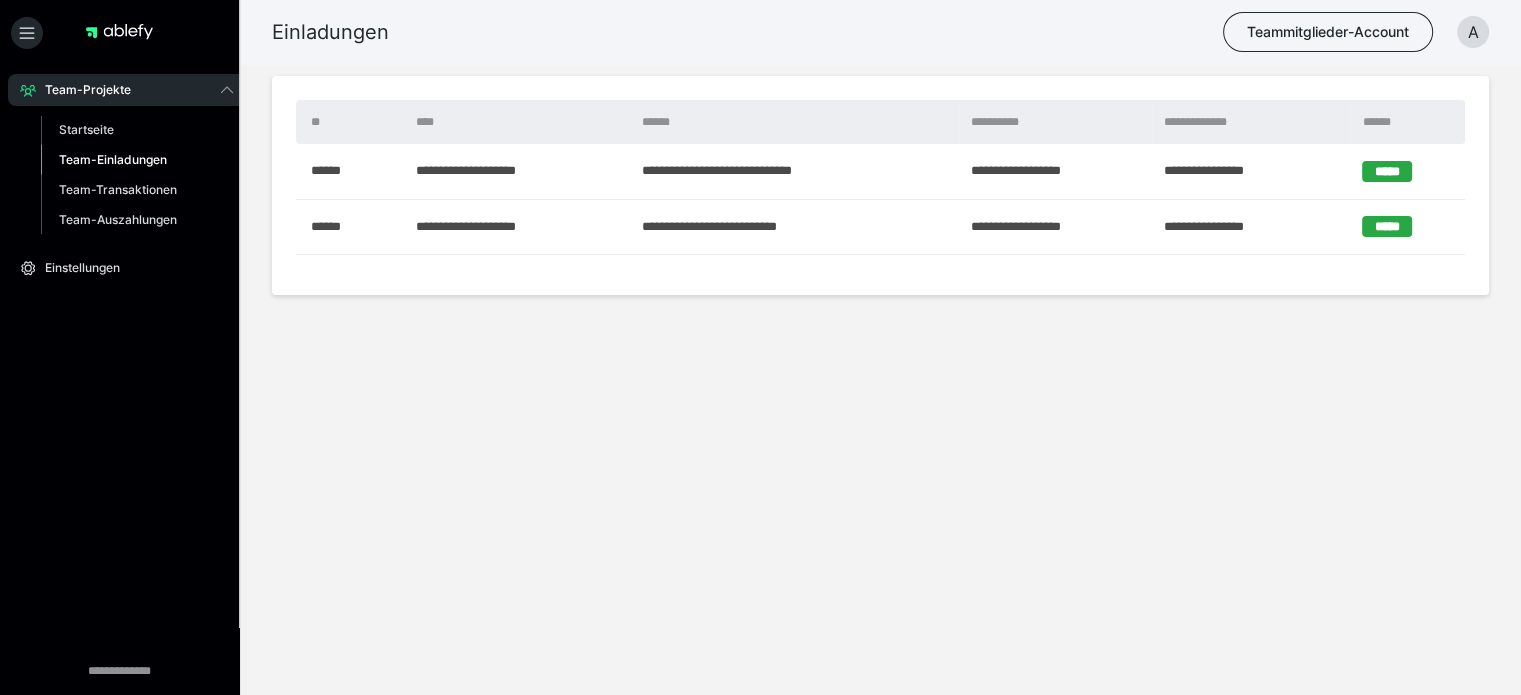click on "*****" at bounding box center [1387, 171] 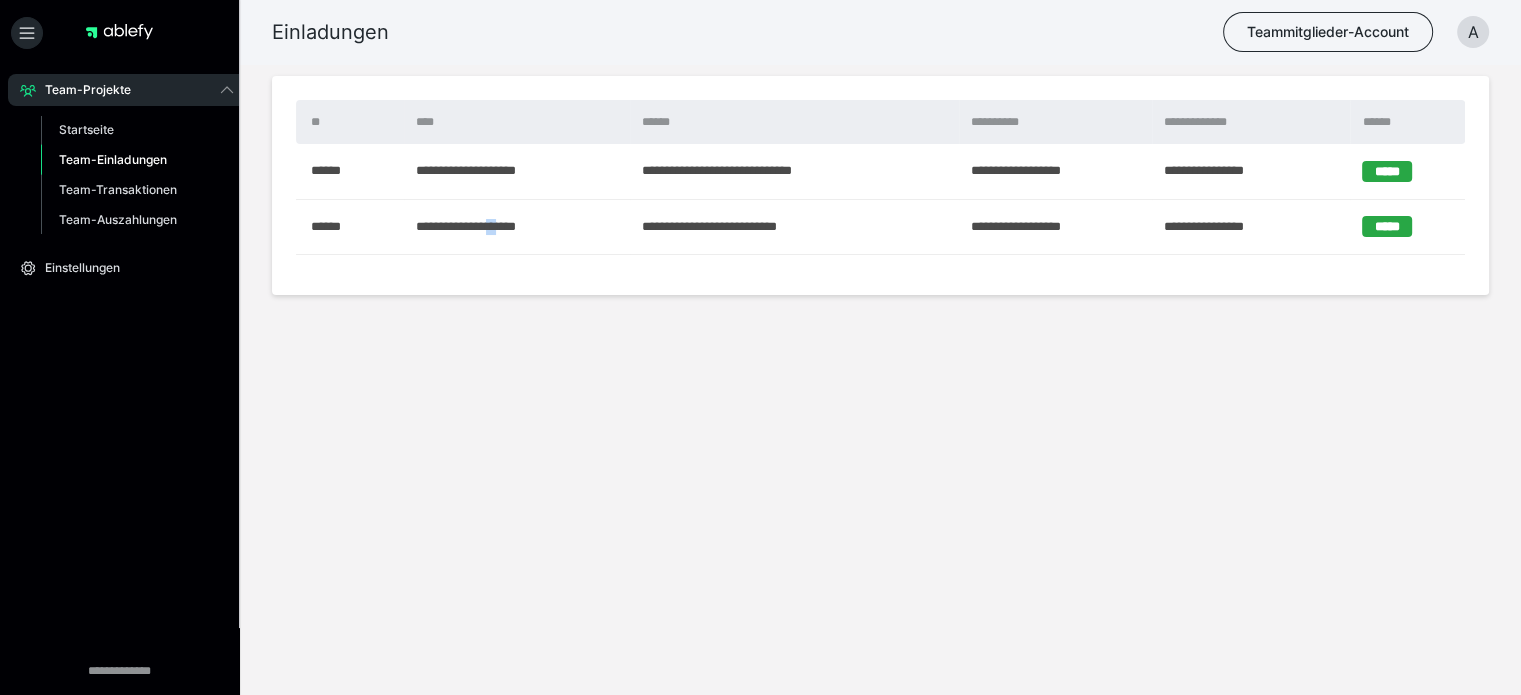 drag, startPoint x: 503, startPoint y: 227, endPoint x: 480, endPoint y: 226, distance: 23.021729 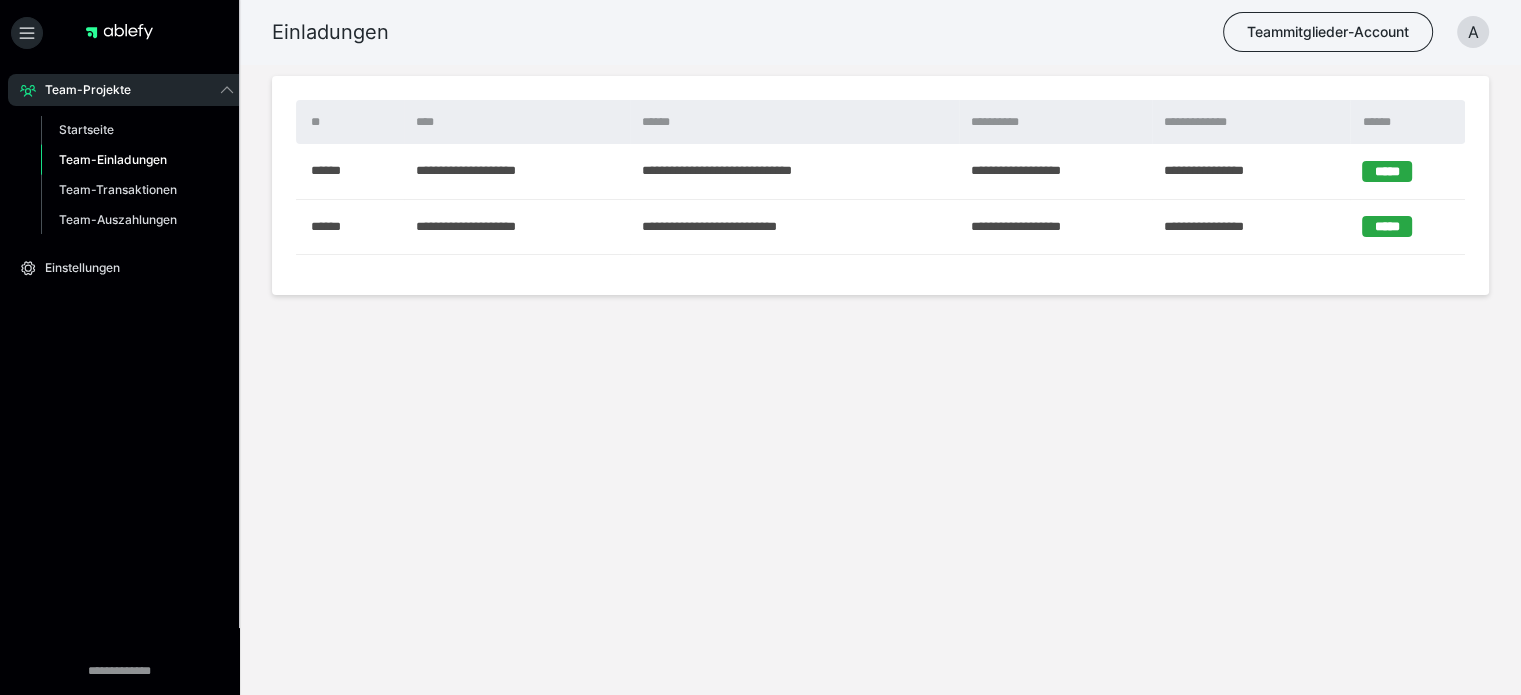 click on "**********" at bounding box center [516, 171] 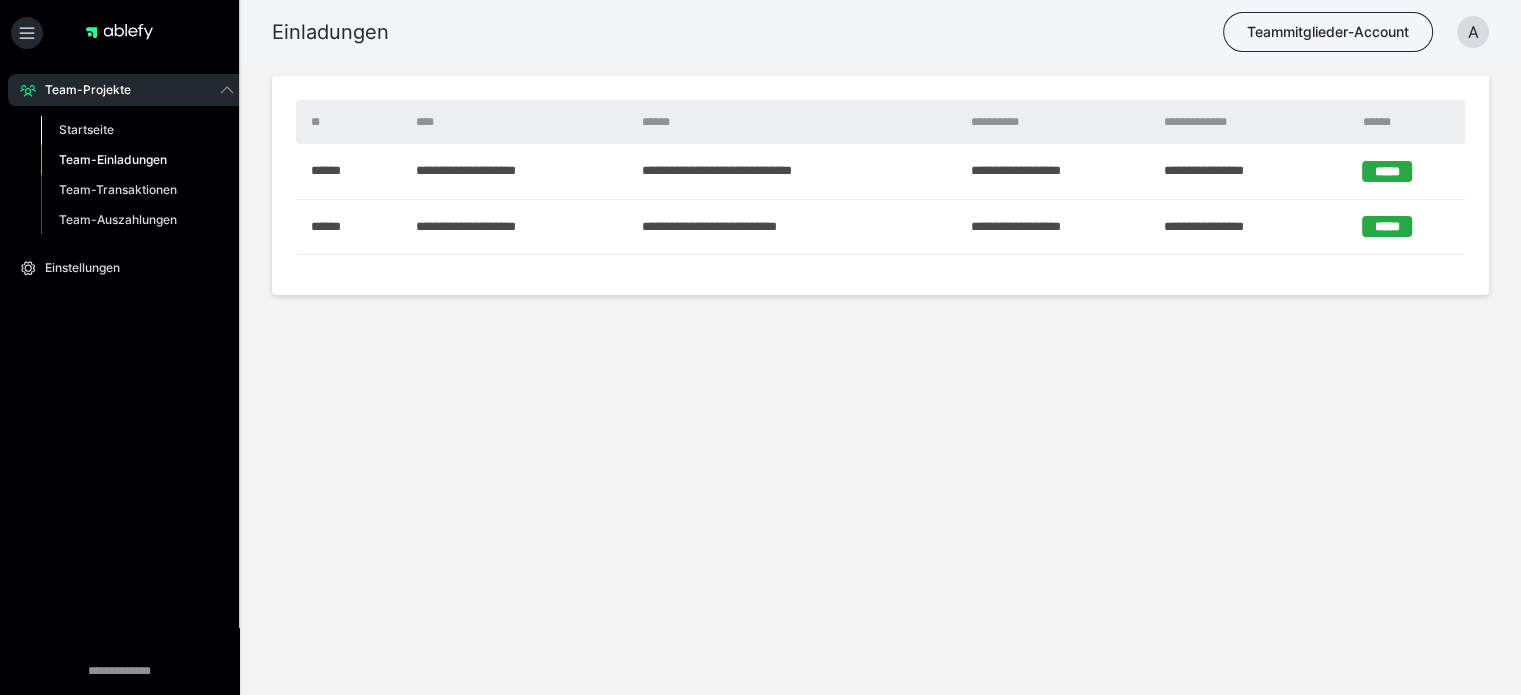 click on "Startseite" at bounding box center [86, 129] 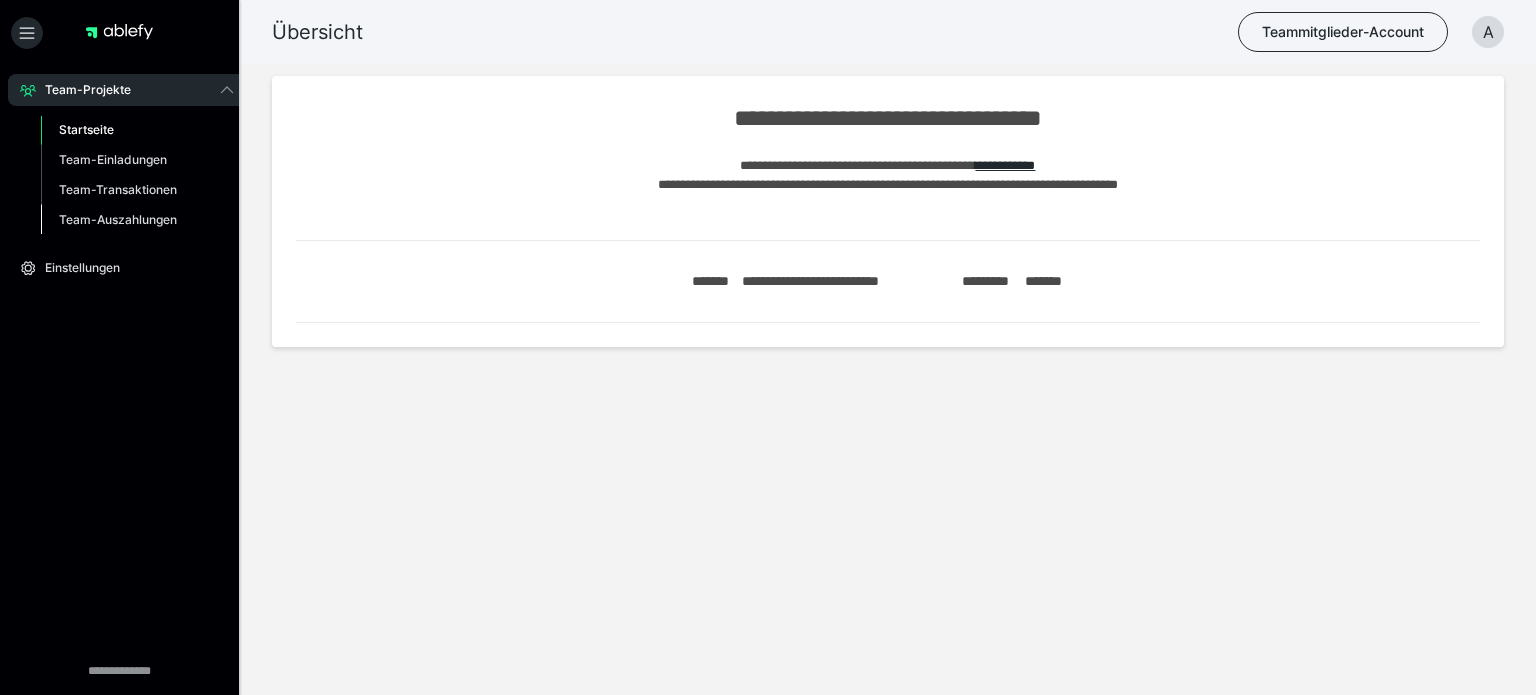 click on "Team-Auszahlungen" at bounding box center (118, 219) 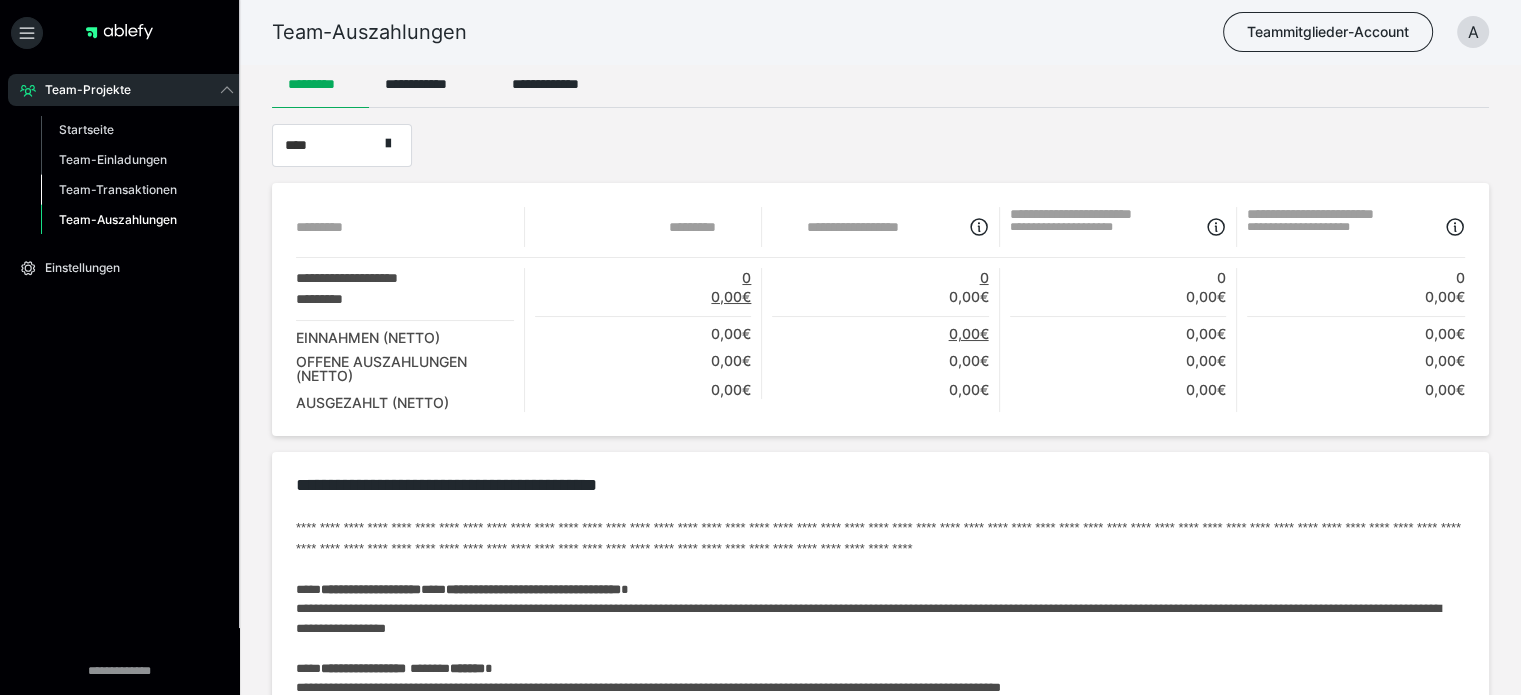 click on "Team-Transaktionen" at bounding box center (118, 189) 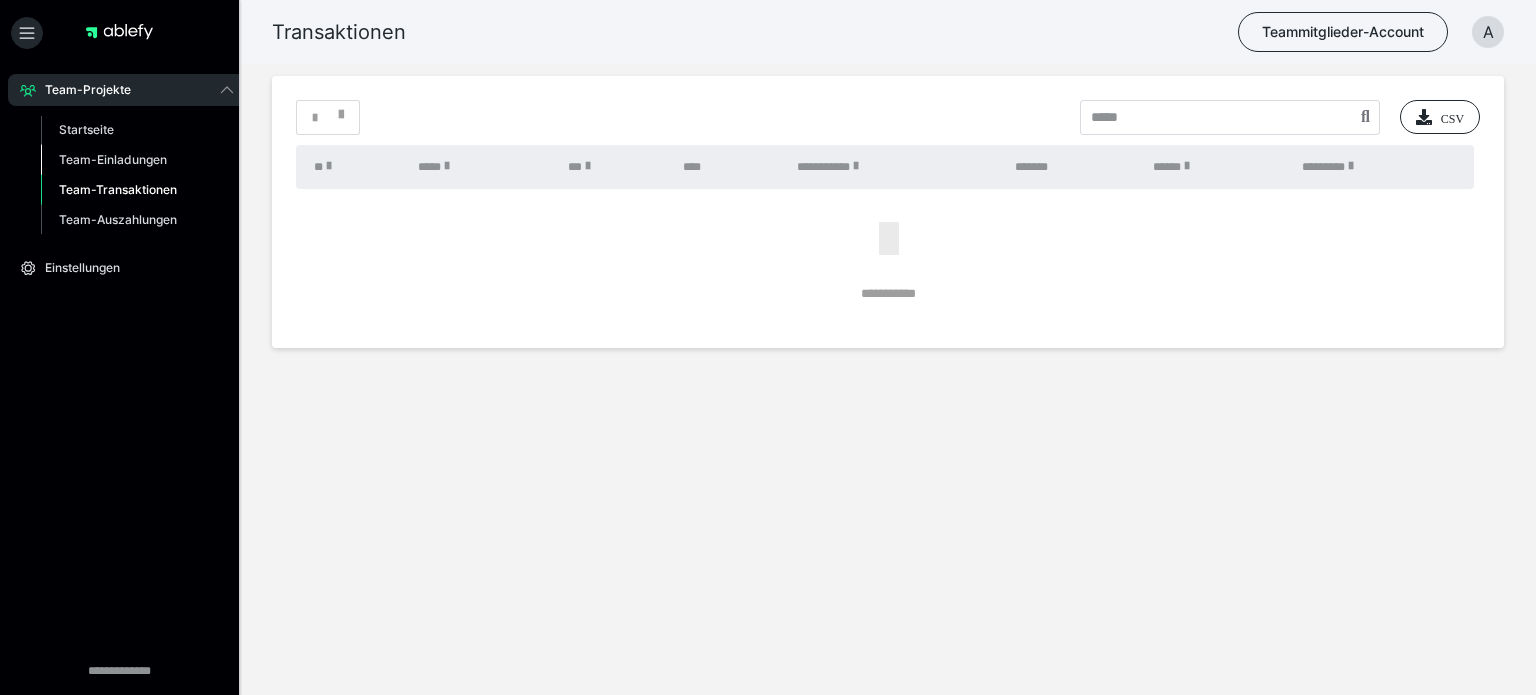 click on "Team-Einladungen" at bounding box center [113, 159] 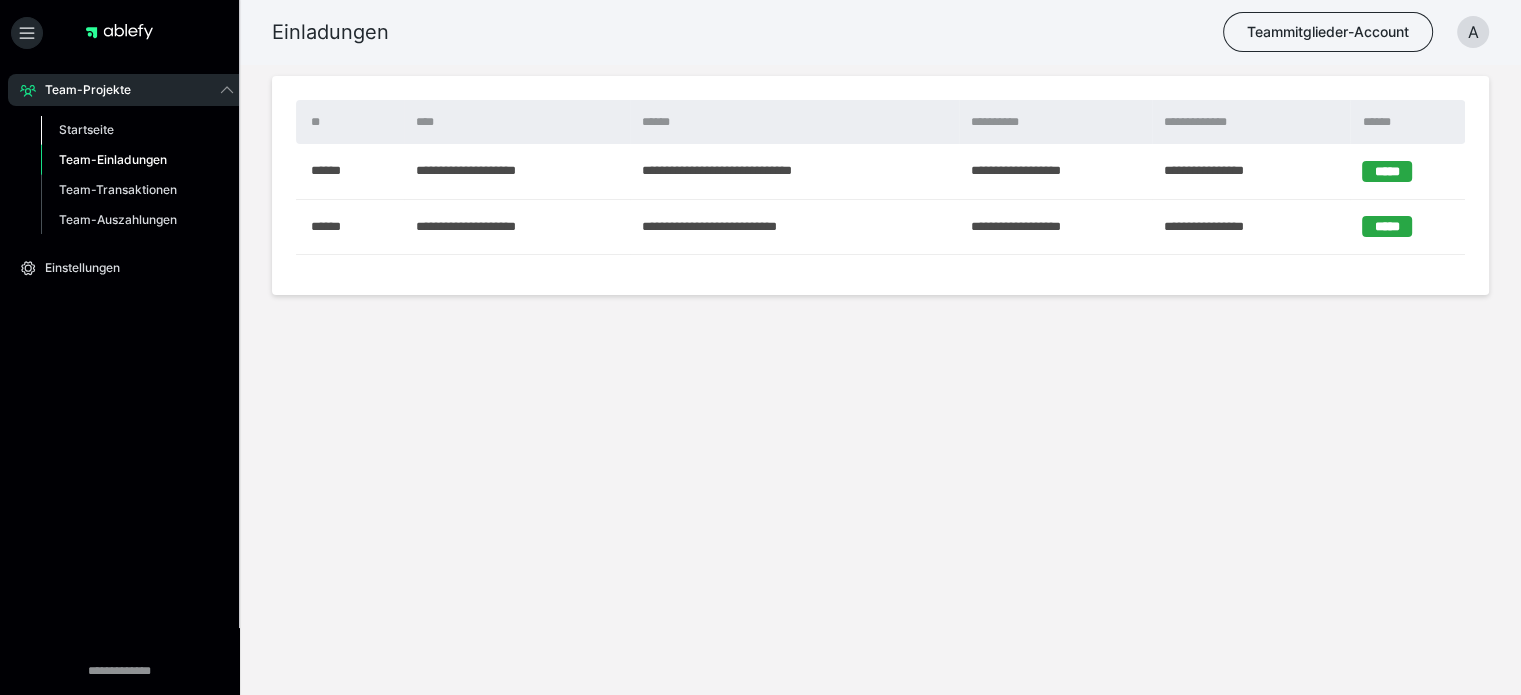 click on "Startseite" at bounding box center (86, 129) 